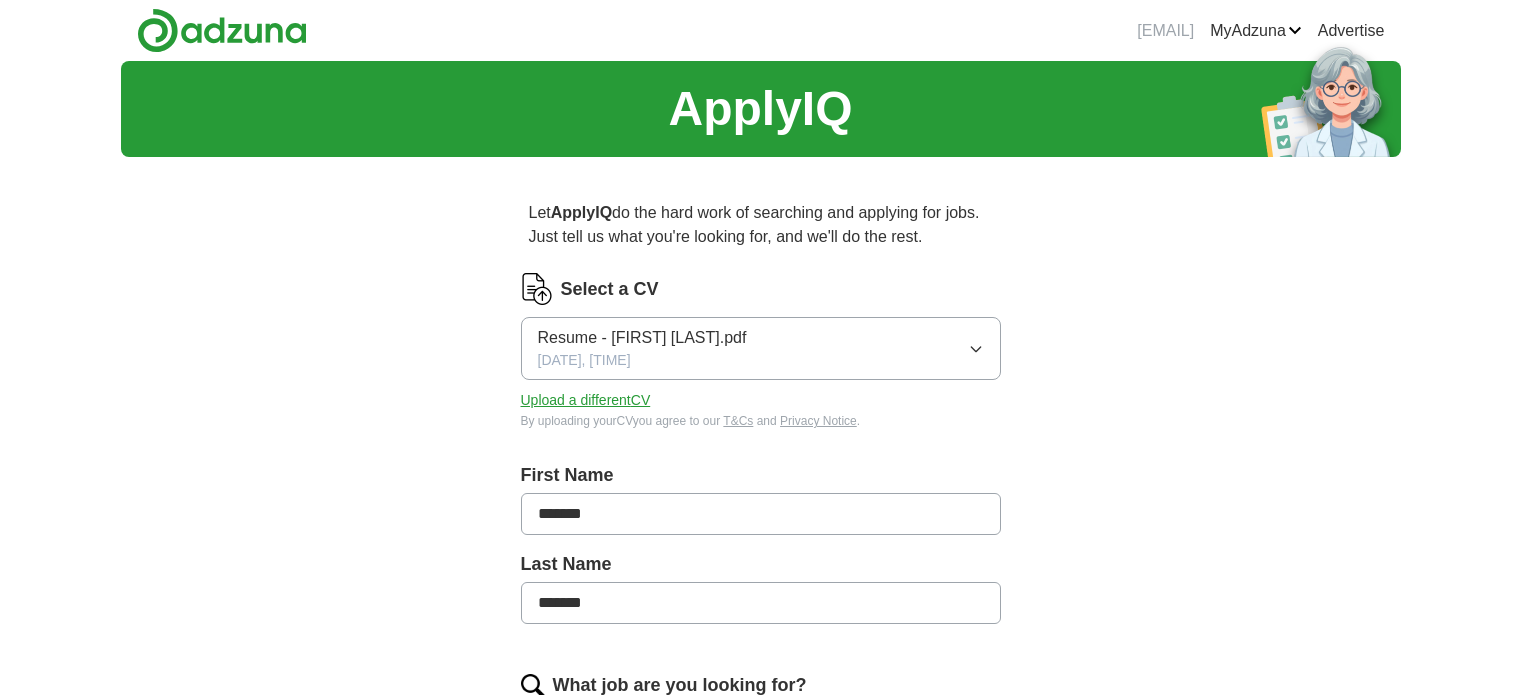 scroll, scrollTop: 0, scrollLeft: 0, axis: both 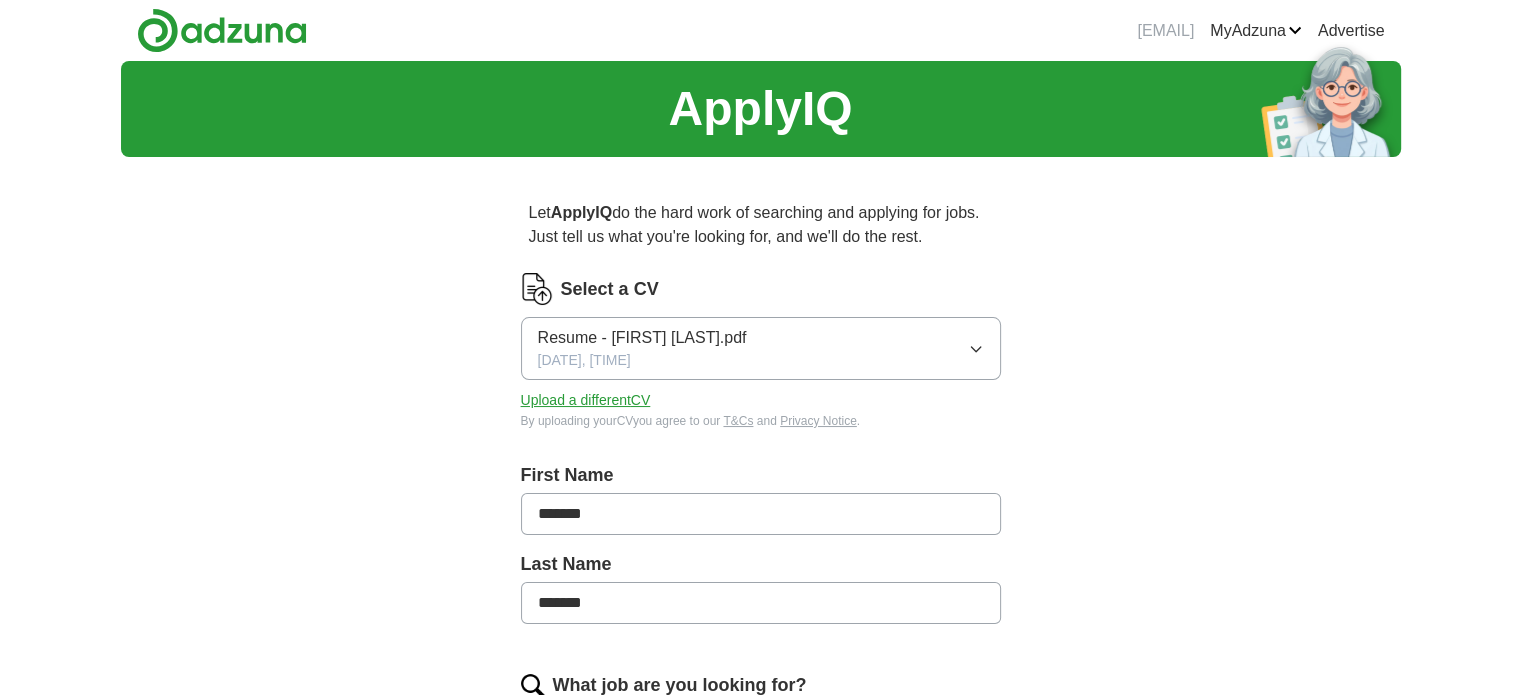 click on "[DATE], [TIME]" at bounding box center (584, 360) 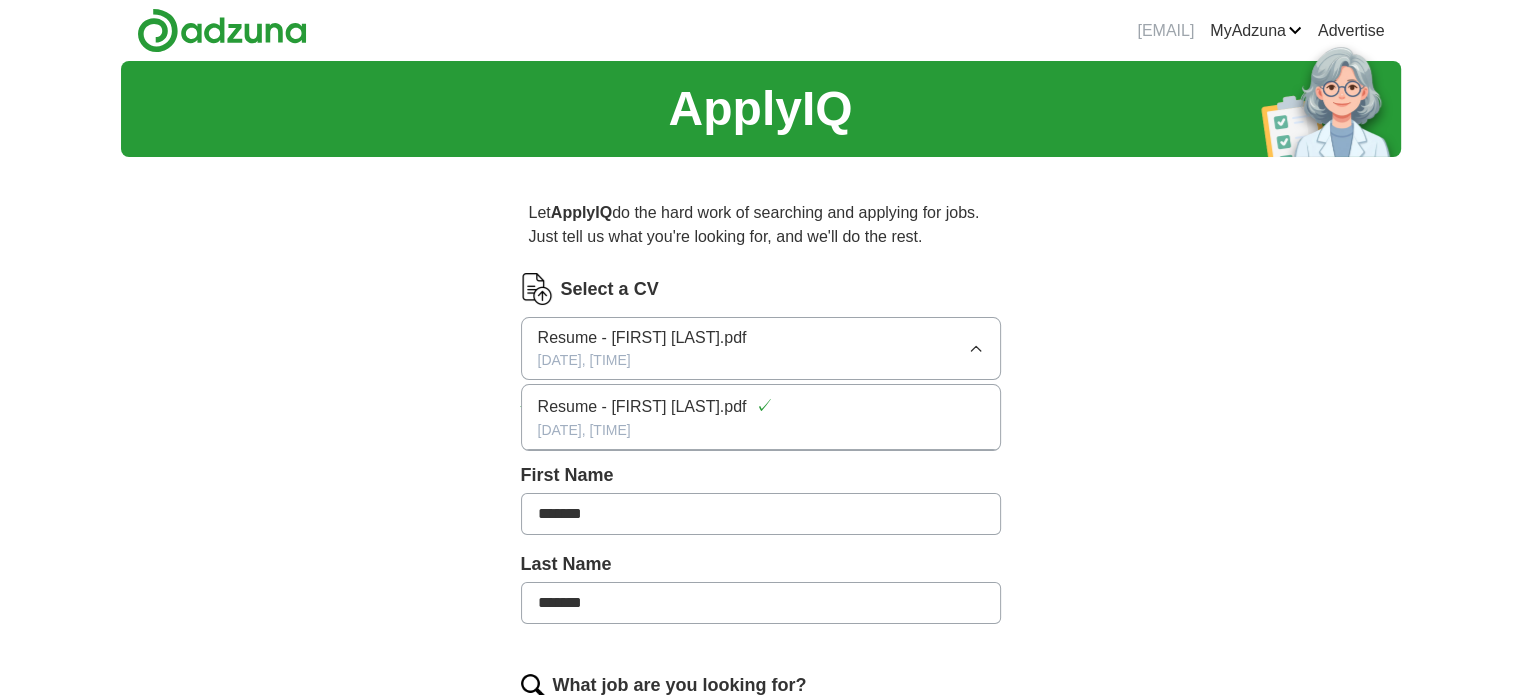 click on "First Name" at bounding box center (761, 475) 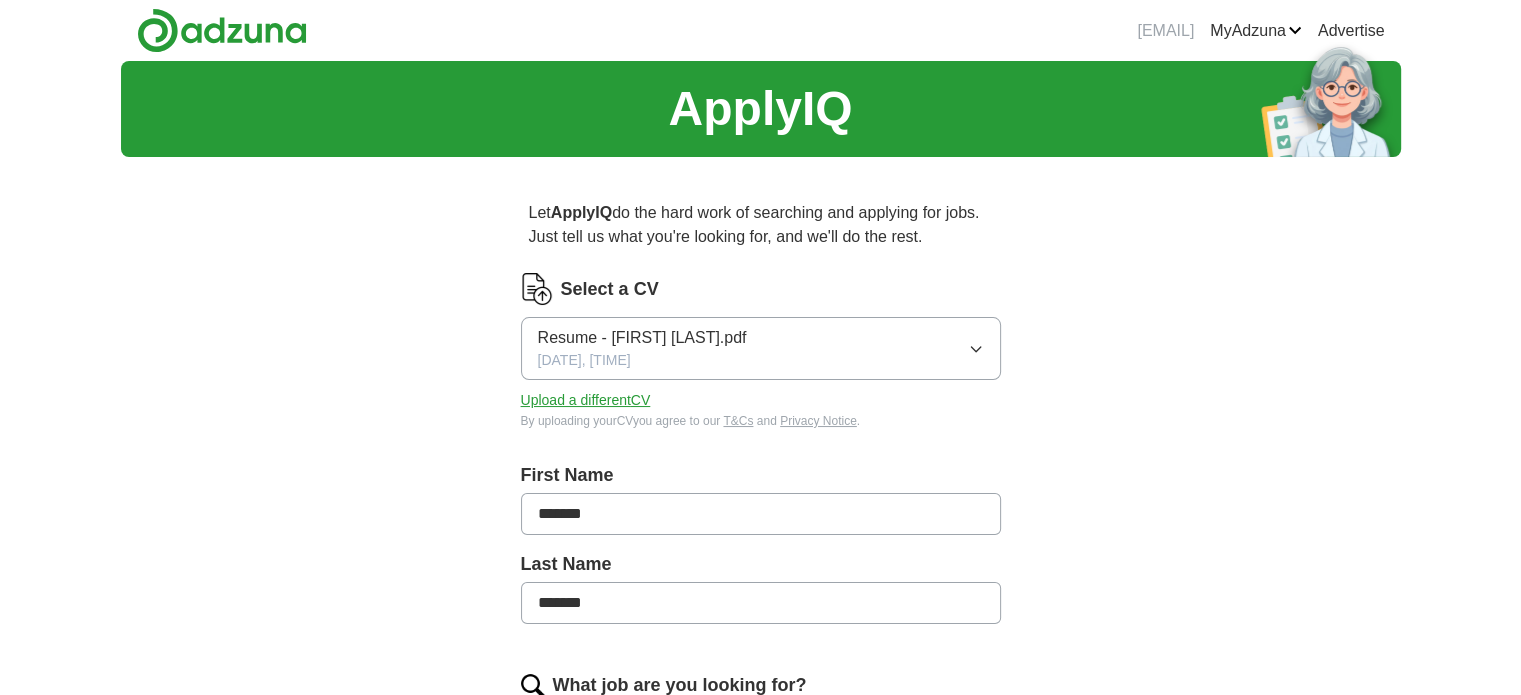 click on "Upload a different  CV" at bounding box center [586, 400] 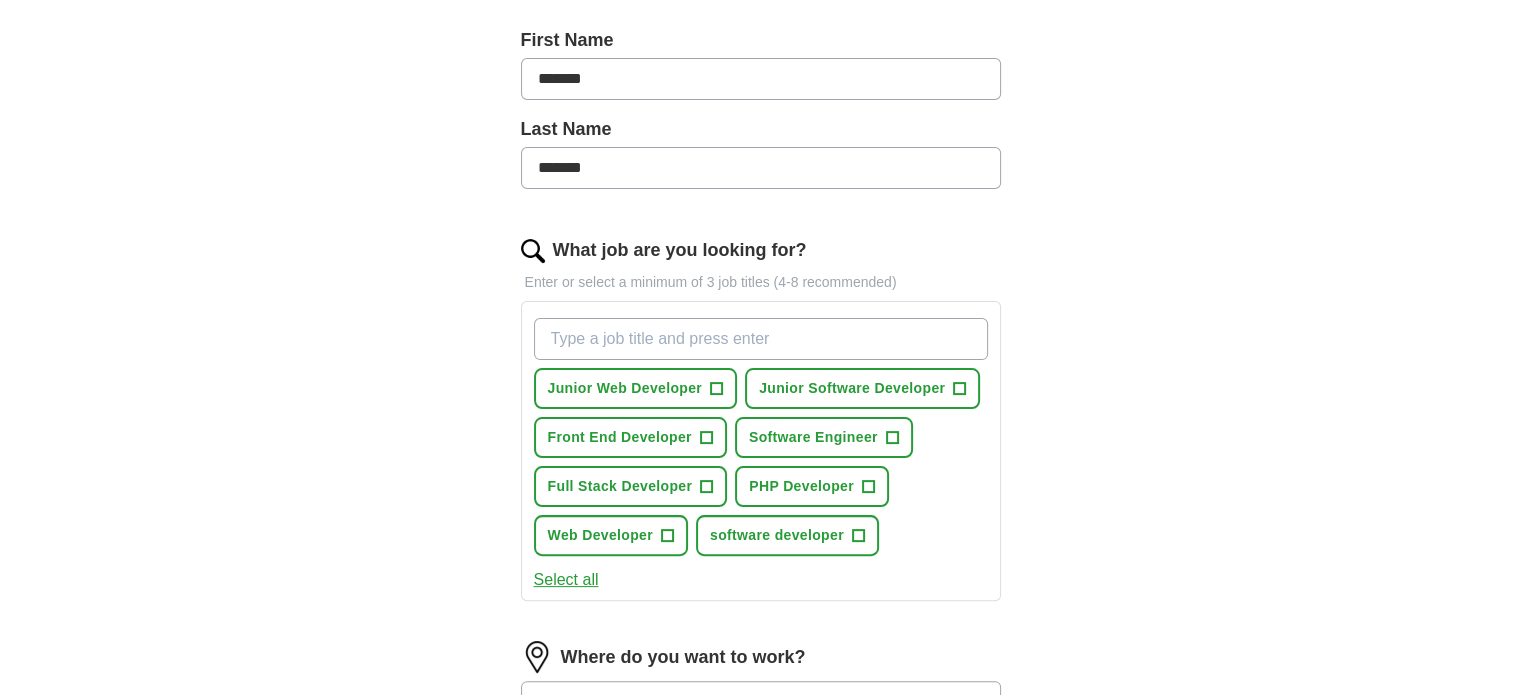 scroll, scrollTop: 436, scrollLeft: 0, axis: vertical 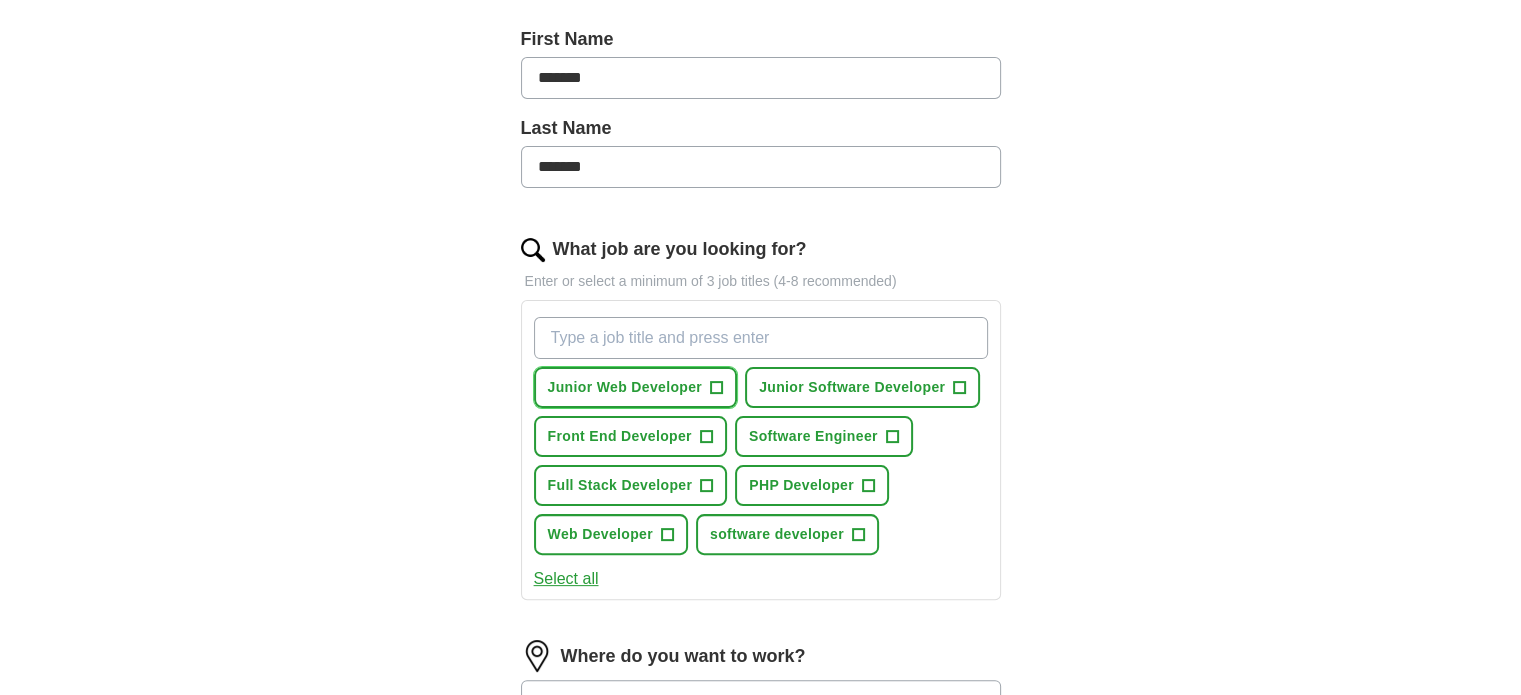 click on "+" at bounding box center (717, 388) 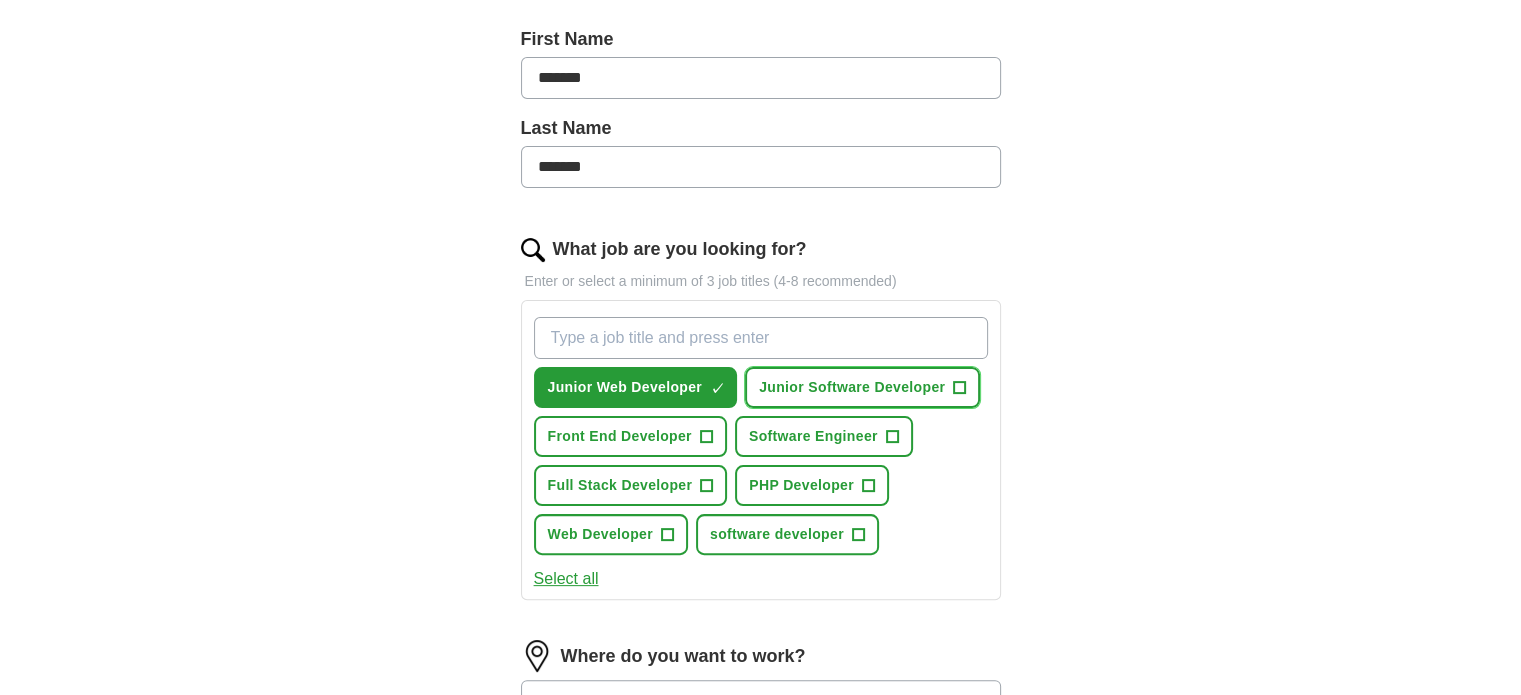 click on "+" at bounding box center [960, 388] 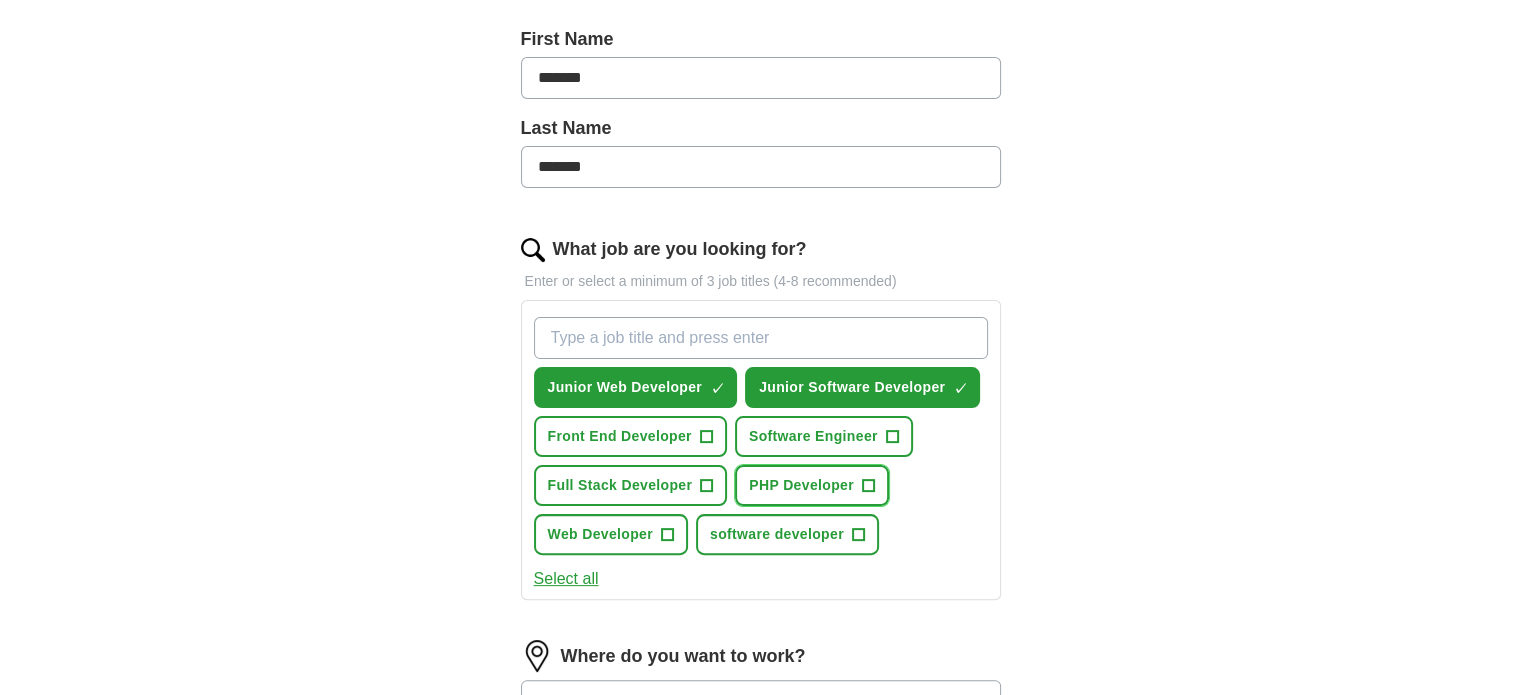 click on "+" at bounding box center [868, 486] 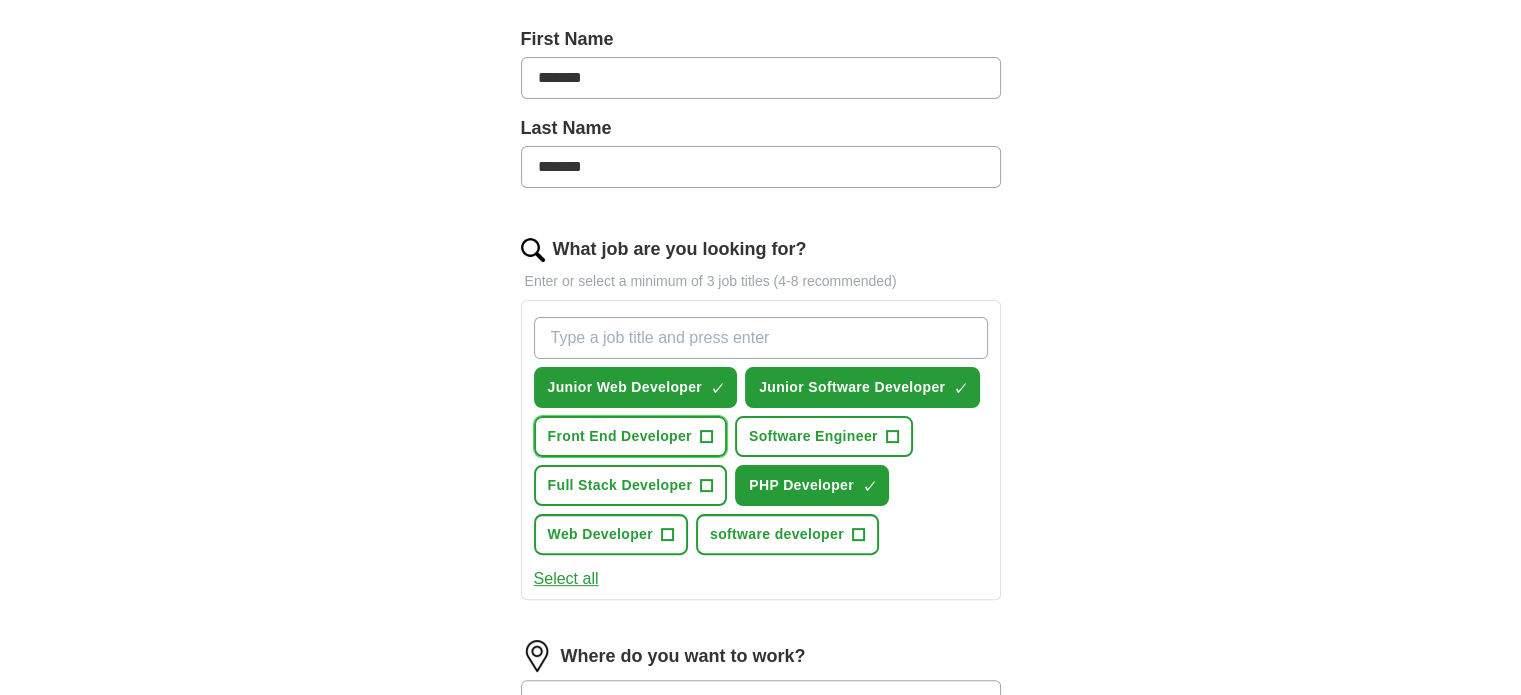 click on "+" at bounding box center [706, 437] 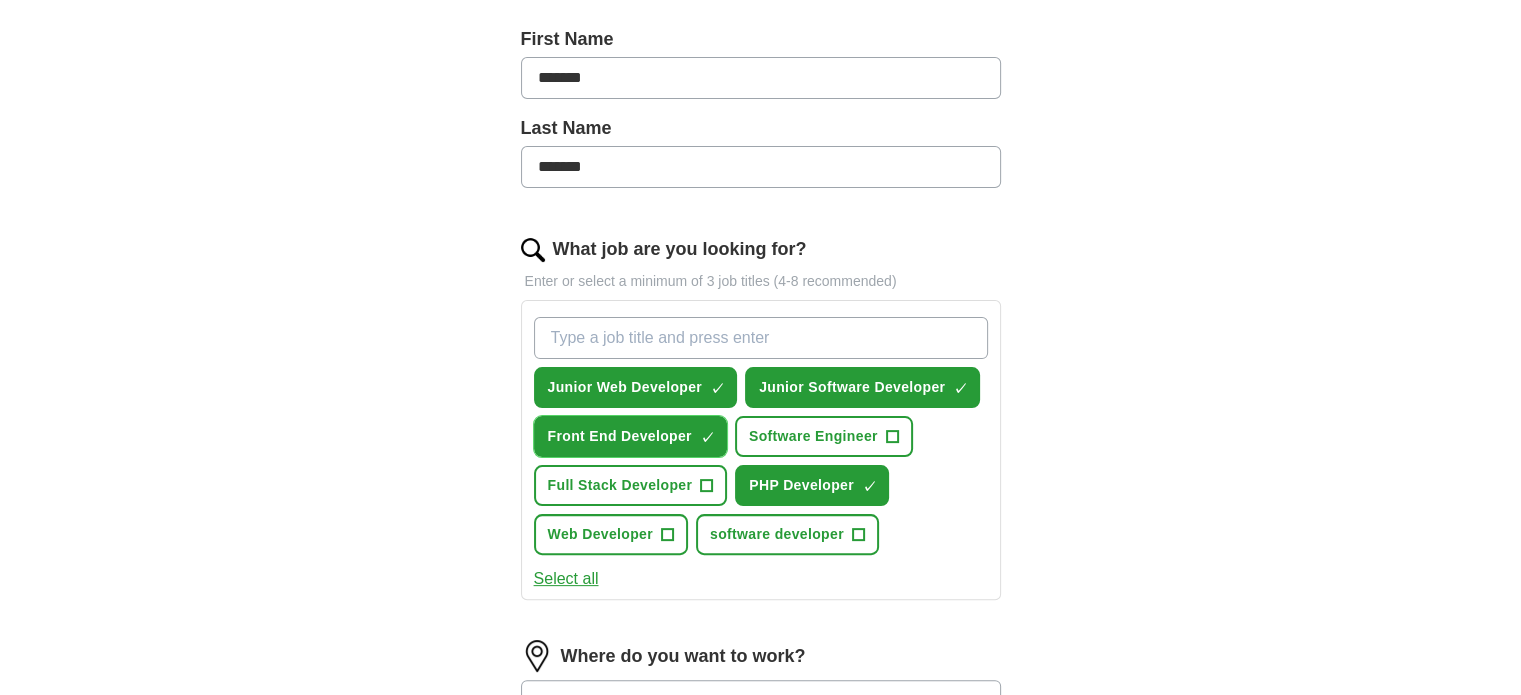 scroll, scrollTop: 476, scrollLeft: 0, axis: vertical 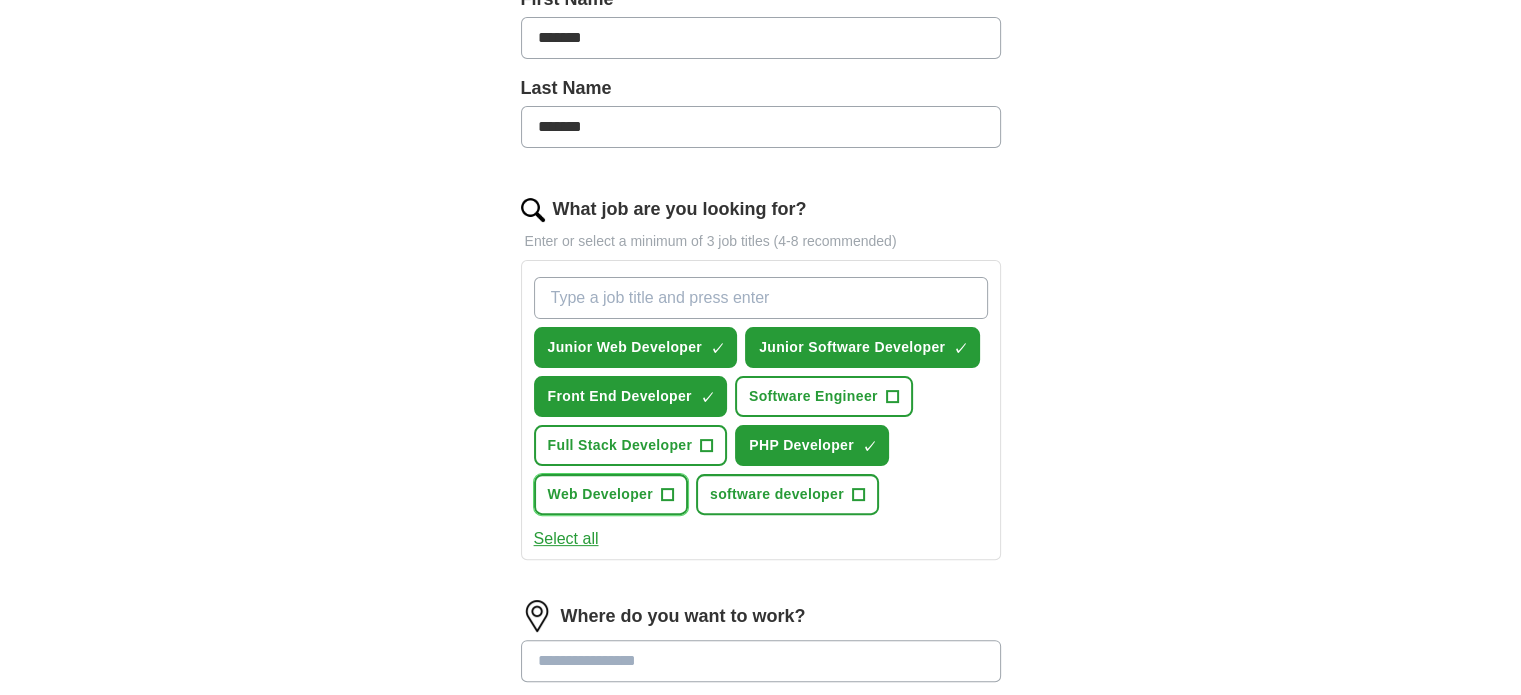 click on "Web Developer +" at bounding box center [611, 494] 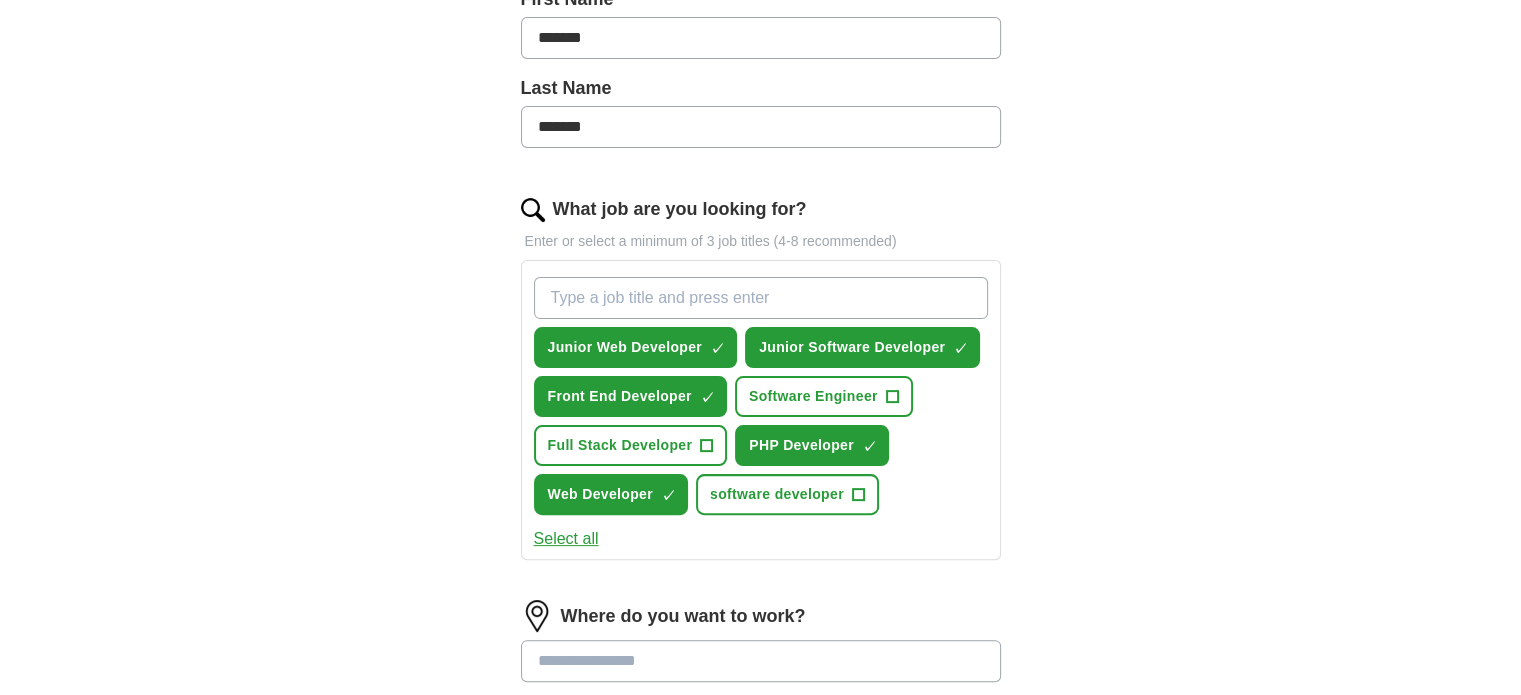 click on "Select all" at bounding box center (566, 539) 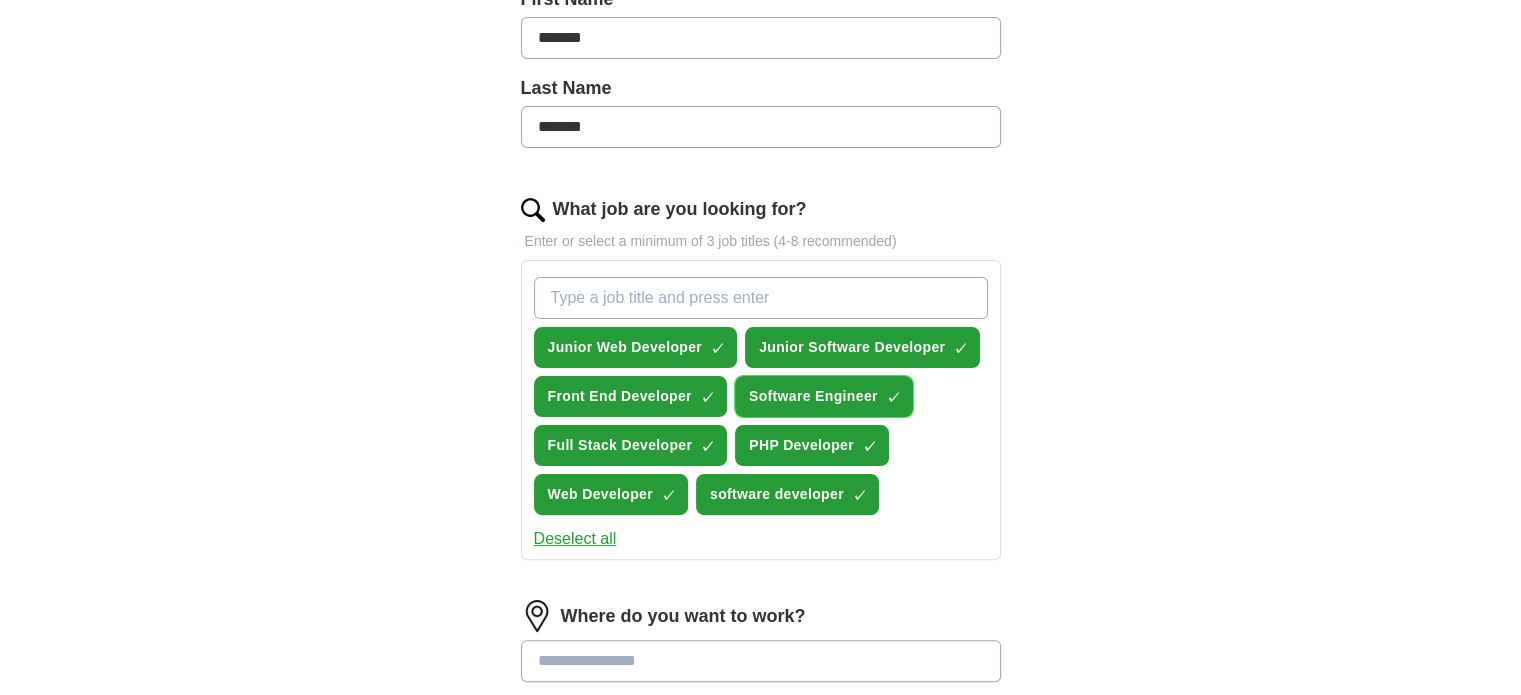 click on "Software Engineer ✓ ×" at bounding box center (824, 396) 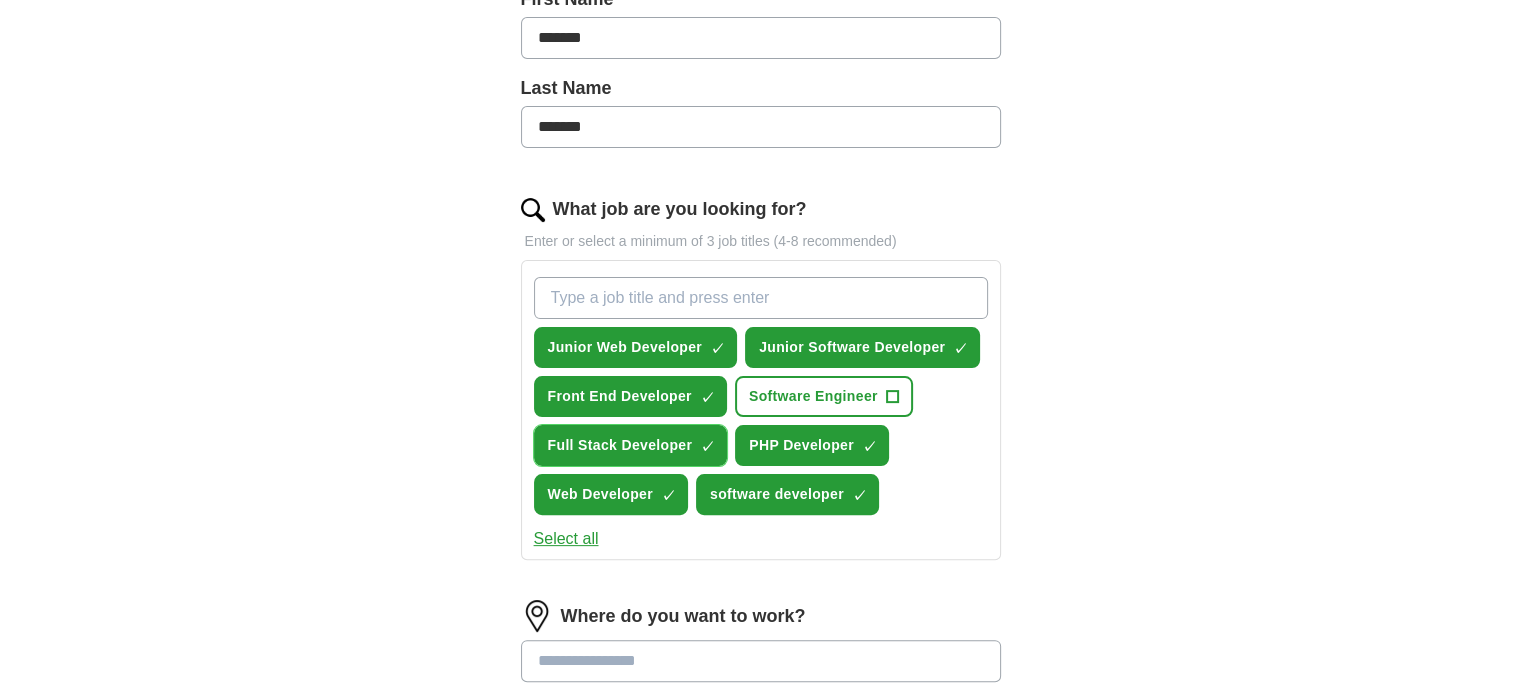click on "Full Stack Developer ✓ ×" at bounding box center [631, 445] 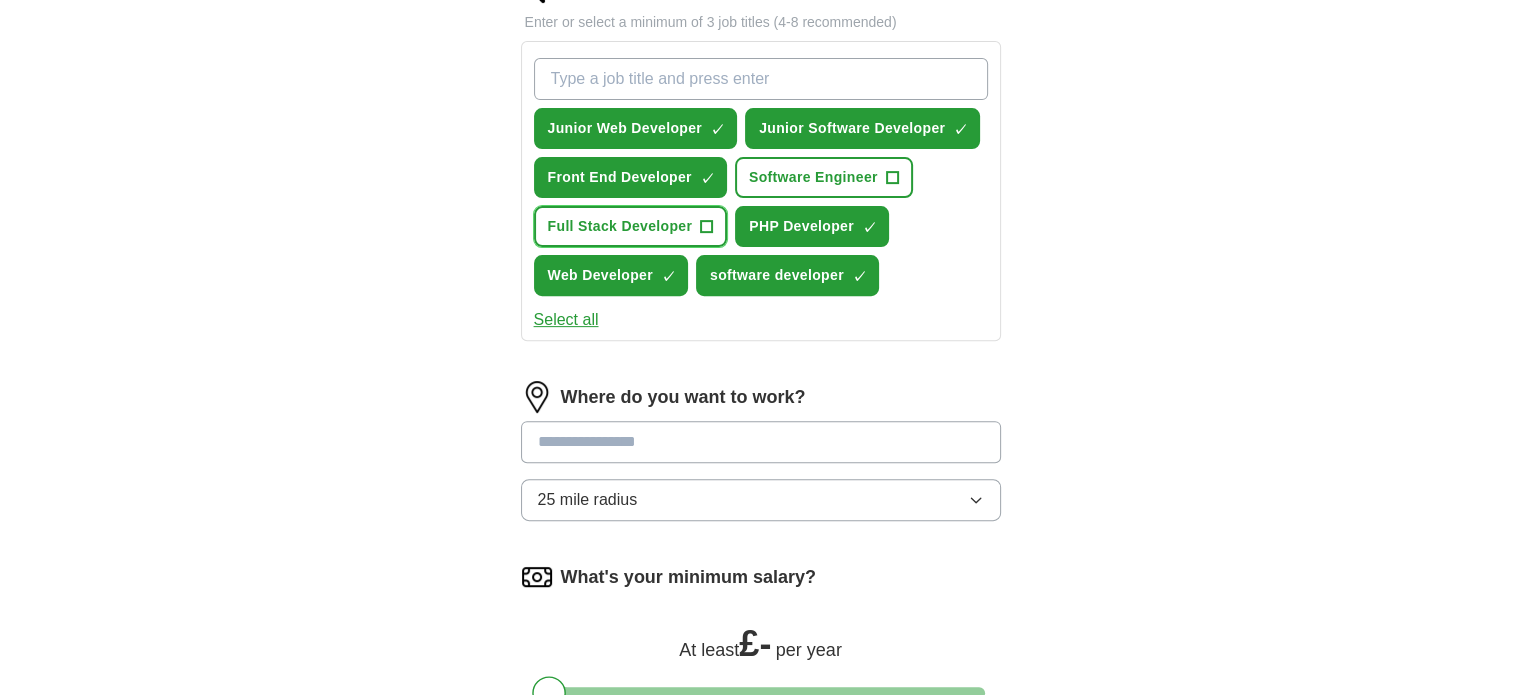 scroll, scrollTop: 700, scrollLeft: 0, axis: vertical 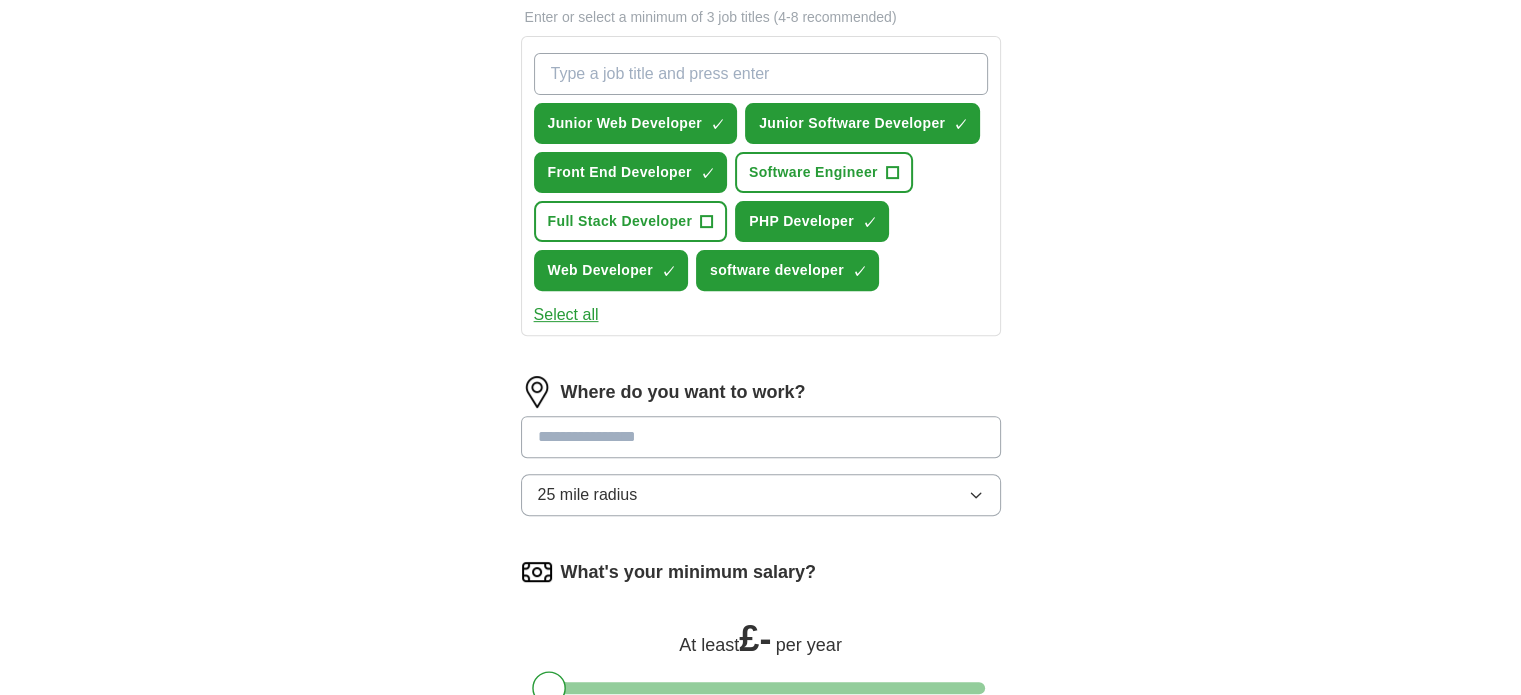 click at bounding box center [761, 437] 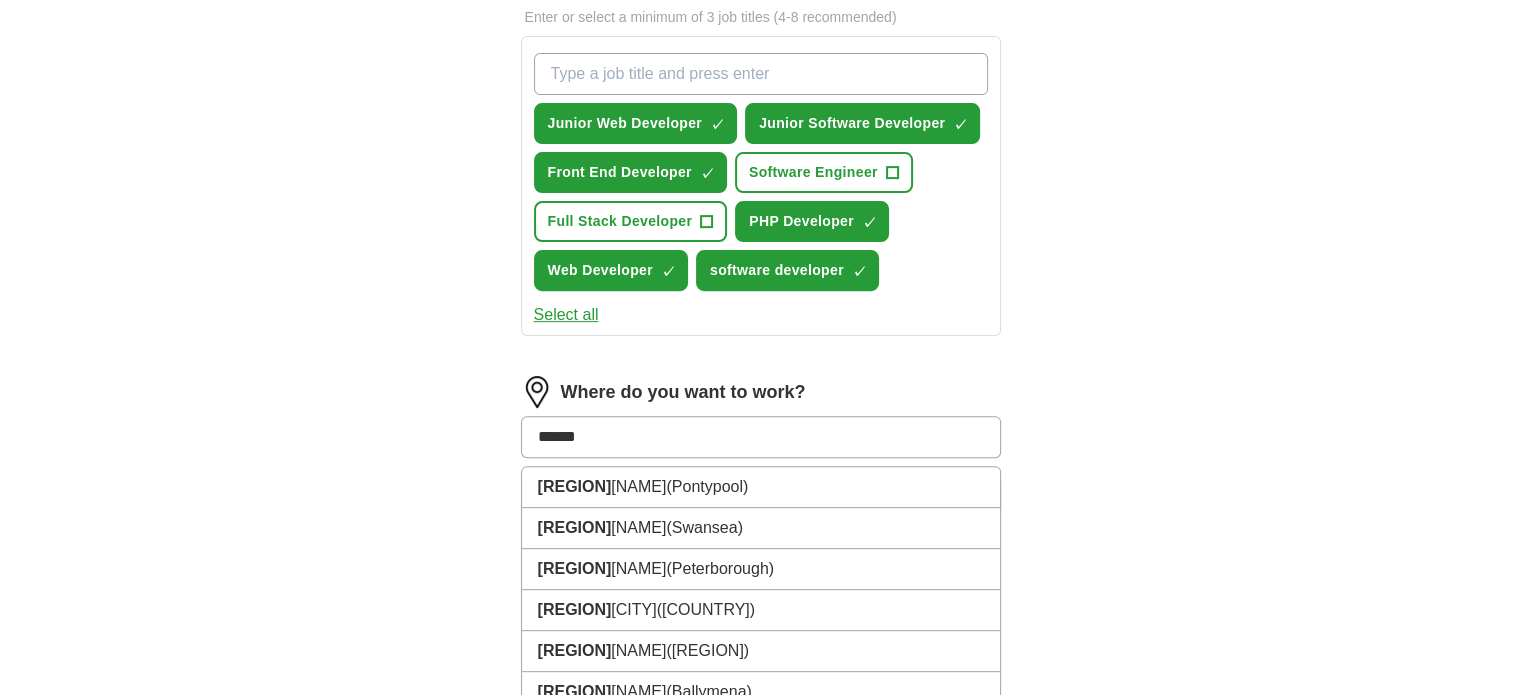 type on "*******" 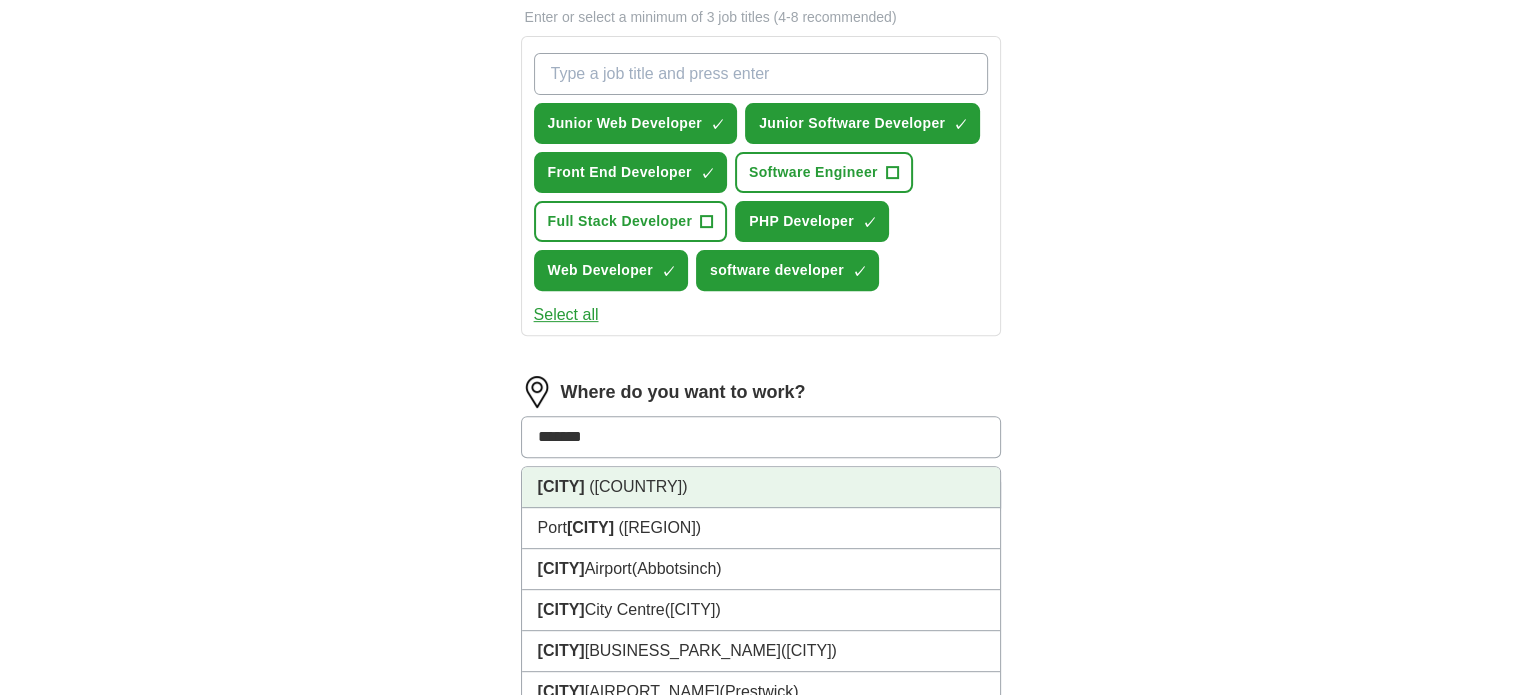 click on "([COUNTRY])" at bounding box center (638, 486) 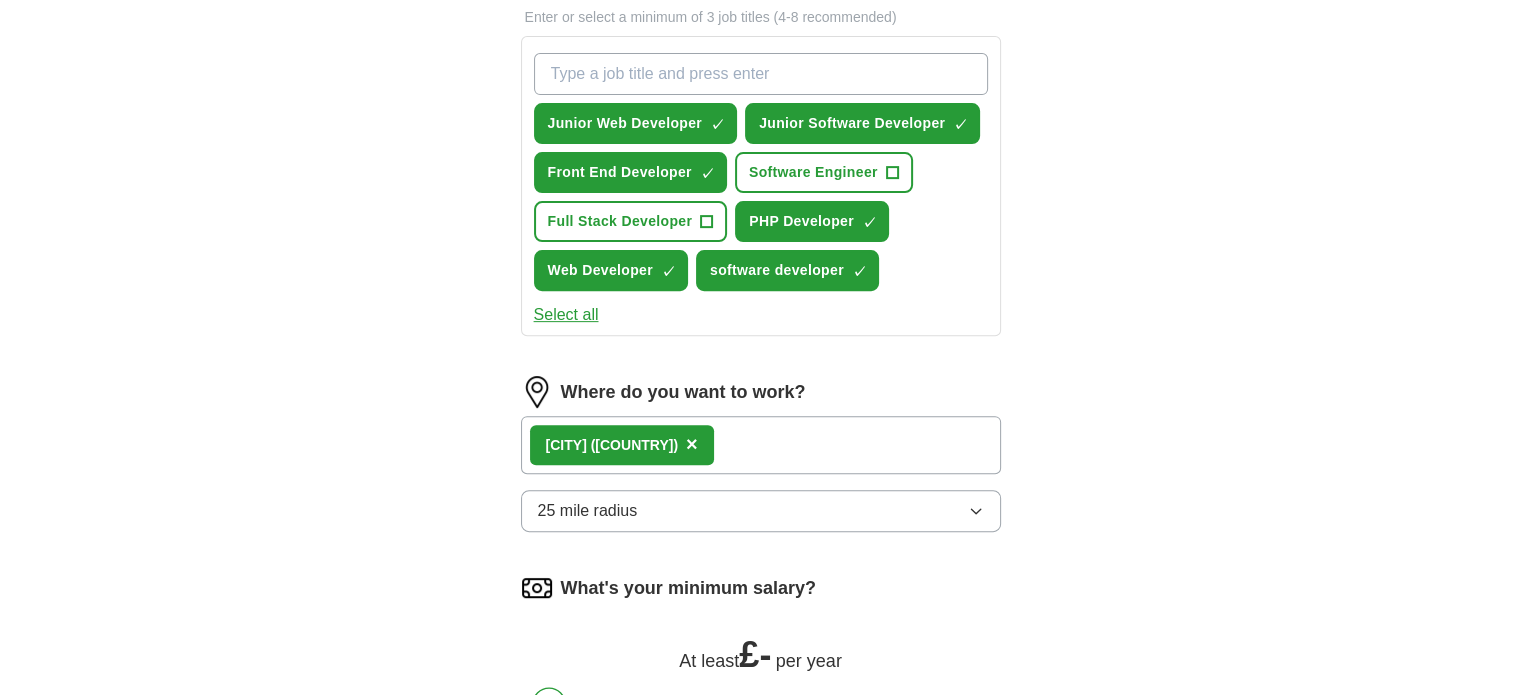 click on "25 mile radius" at bounding box center (761, 511) 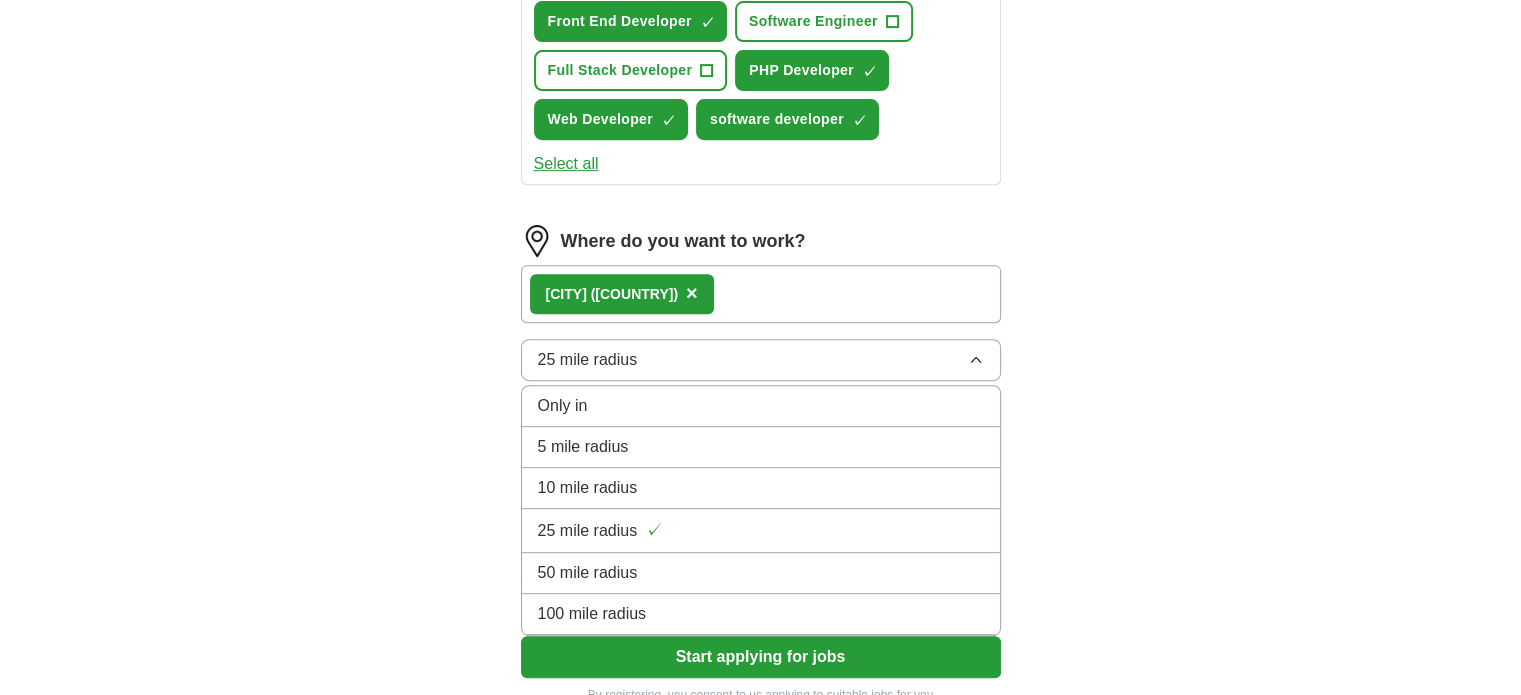 scroll, scrollTop: 852, scrollLeft: 0, axis: vertical 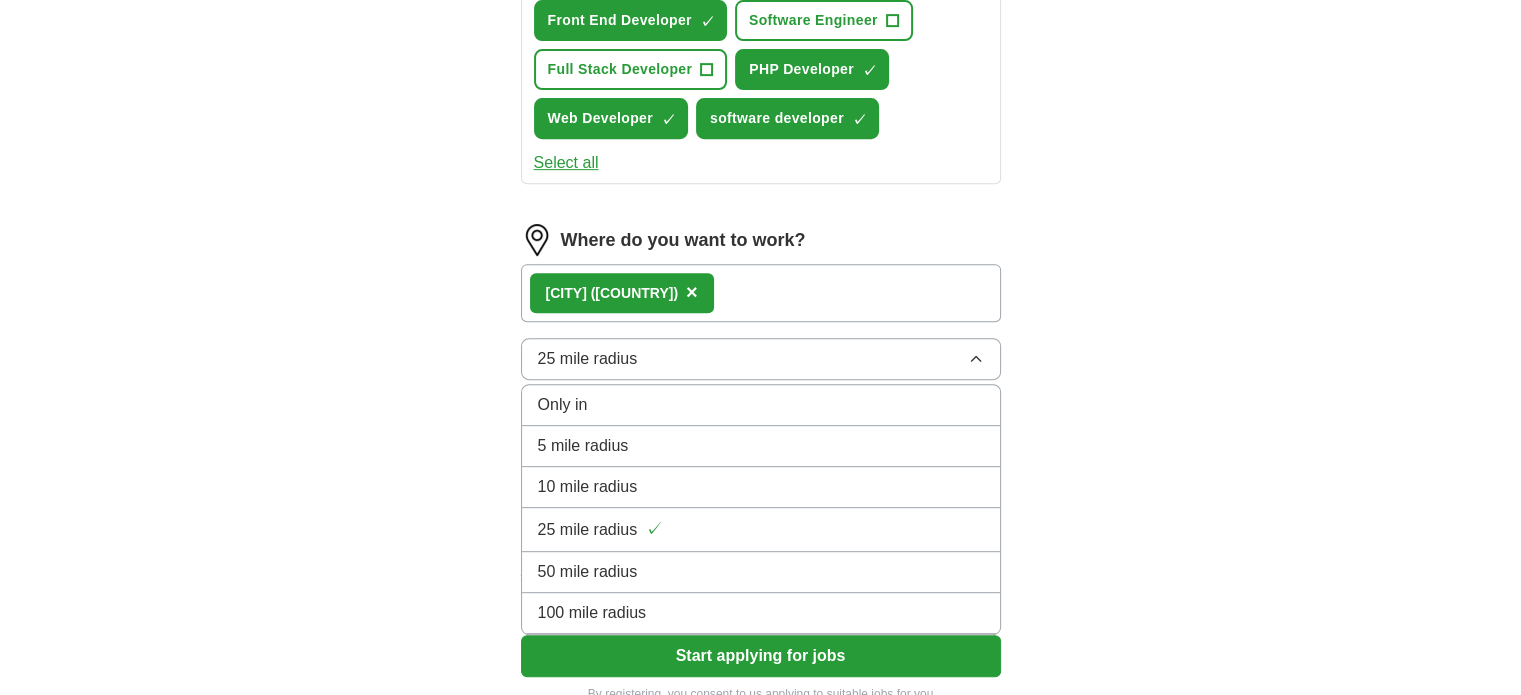 click on "50 mile radius" at bounding box center (588, 572) 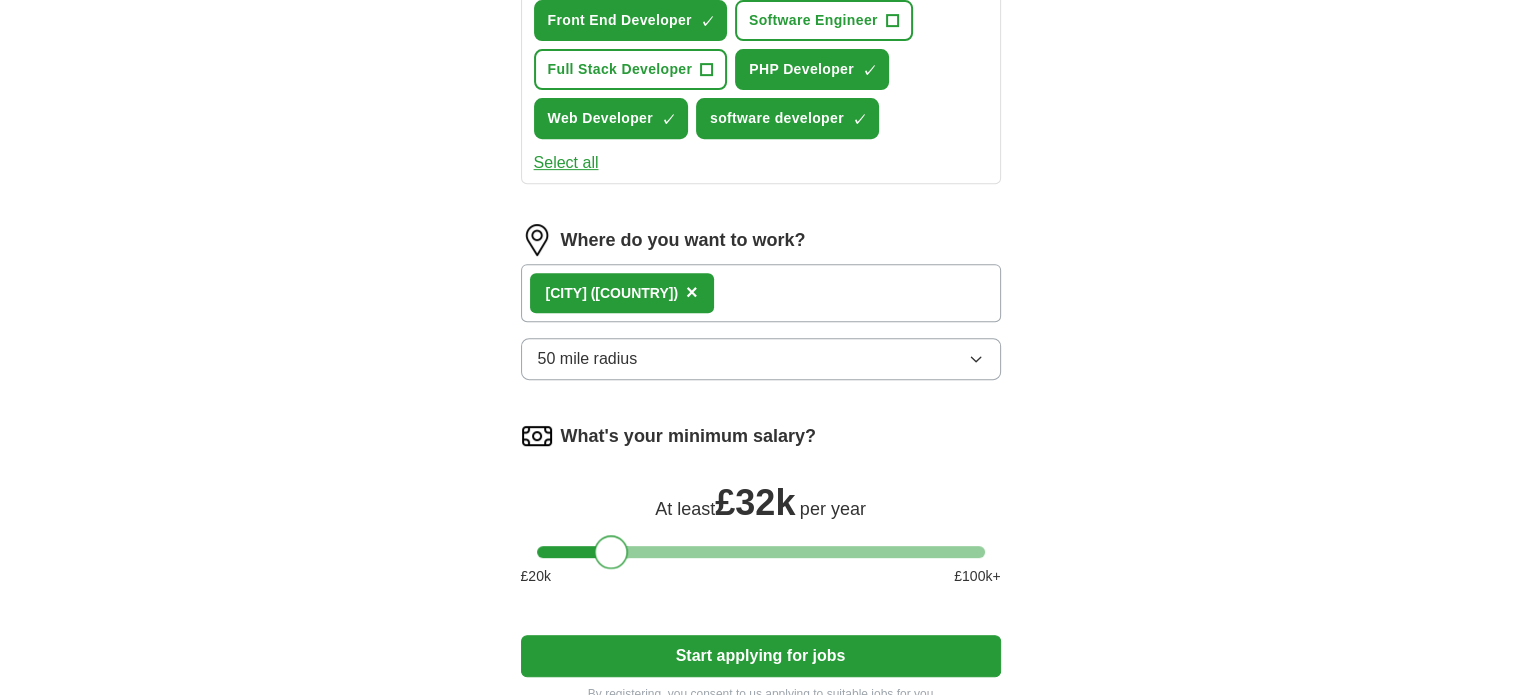 drag, startPoint x: 559, startPoint y: 545, endPoint x: 622, endPoint y: 552, distance: 63.387695 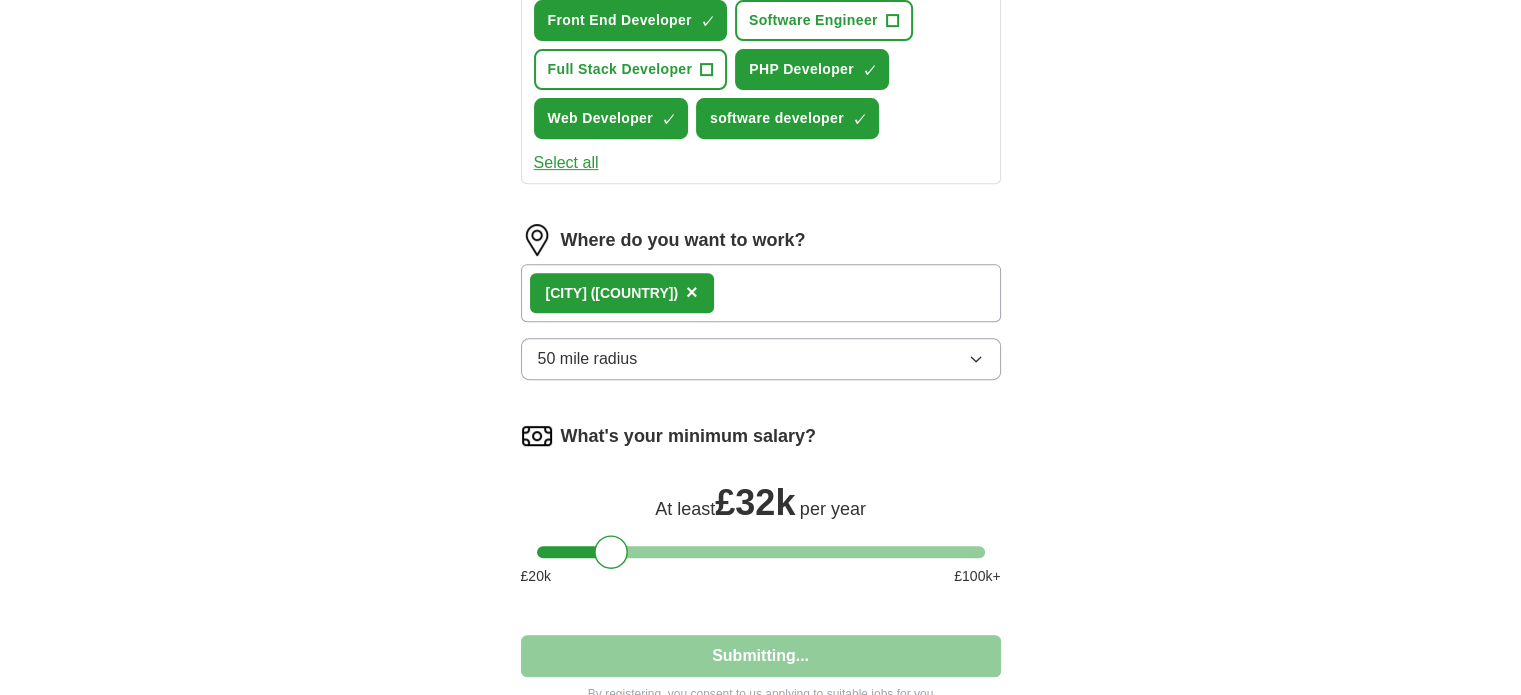 select on "**" 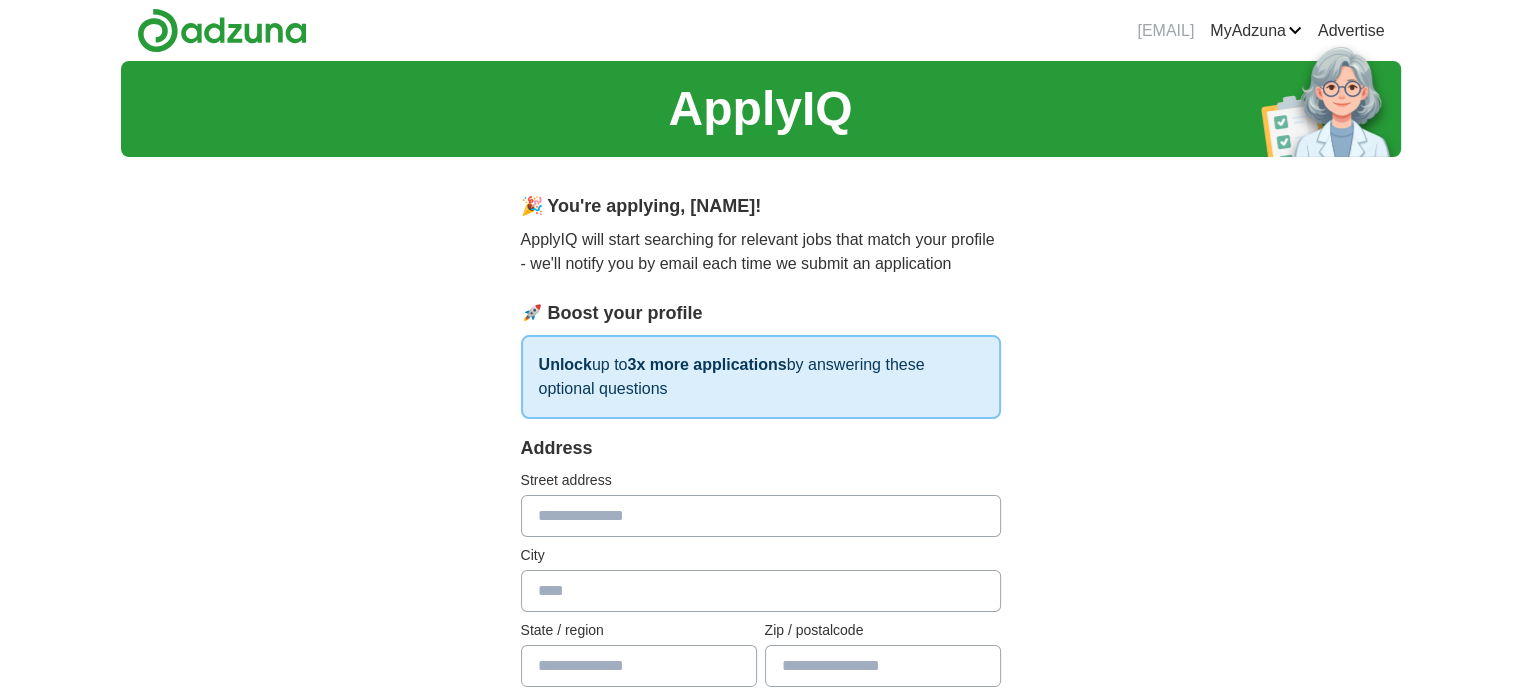 scroll, scrollTop: 386, scrollLeft: 0, axis: vertical 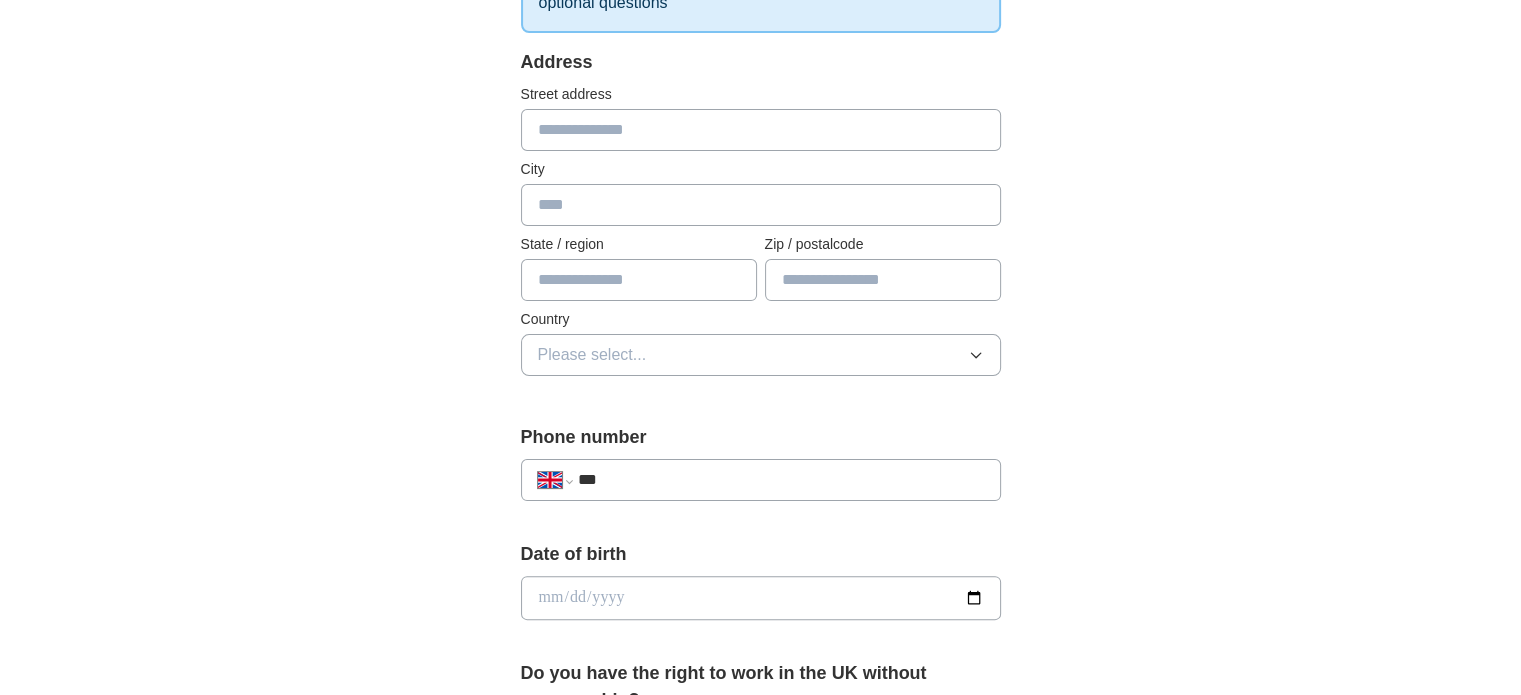 click at bounding box center (761, 130) 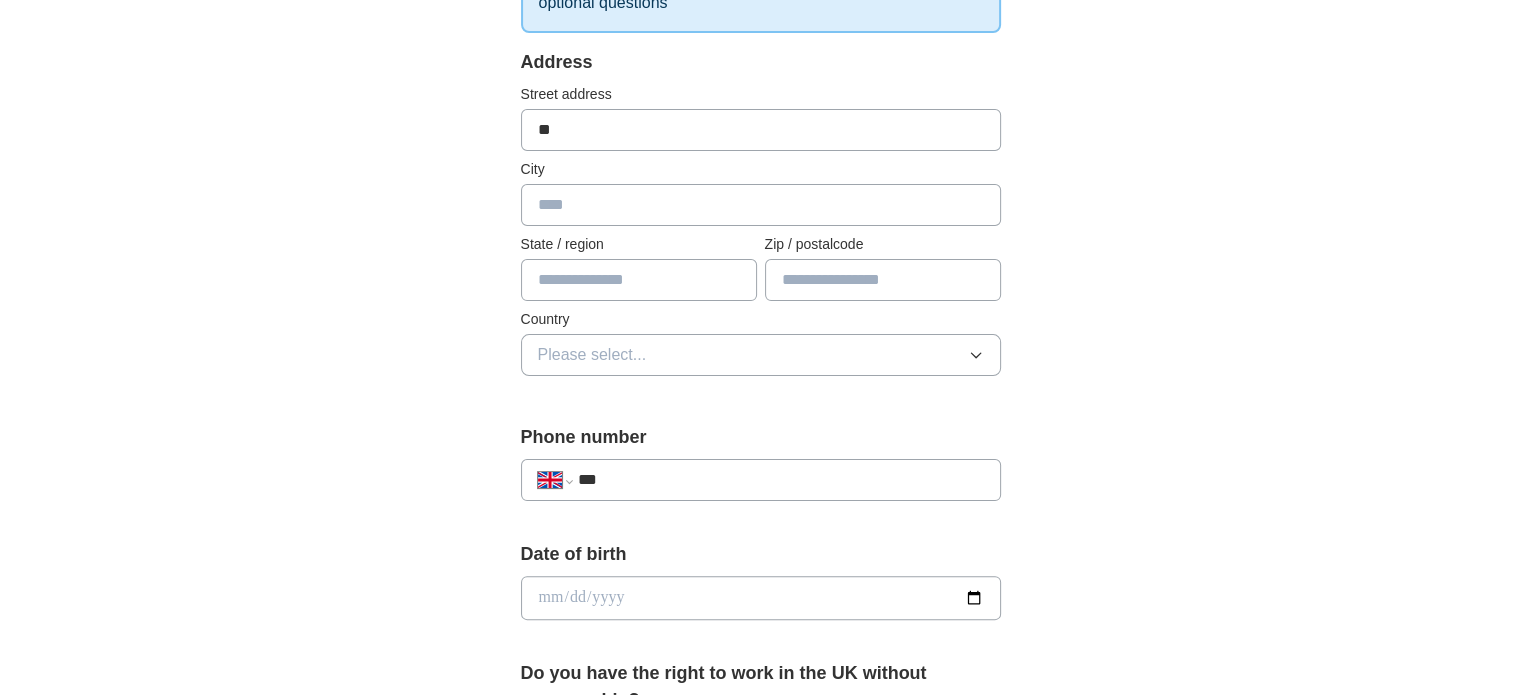 type on "*" 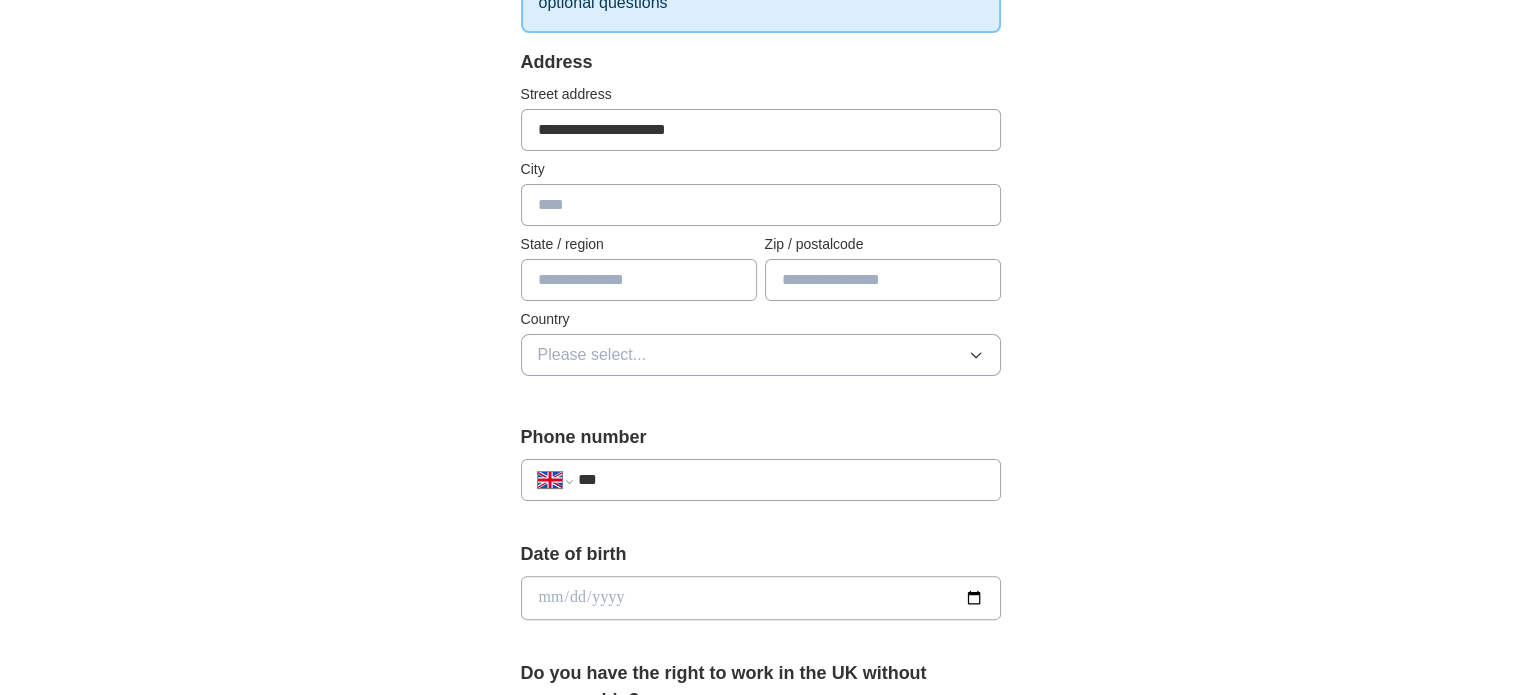 type on "**********" 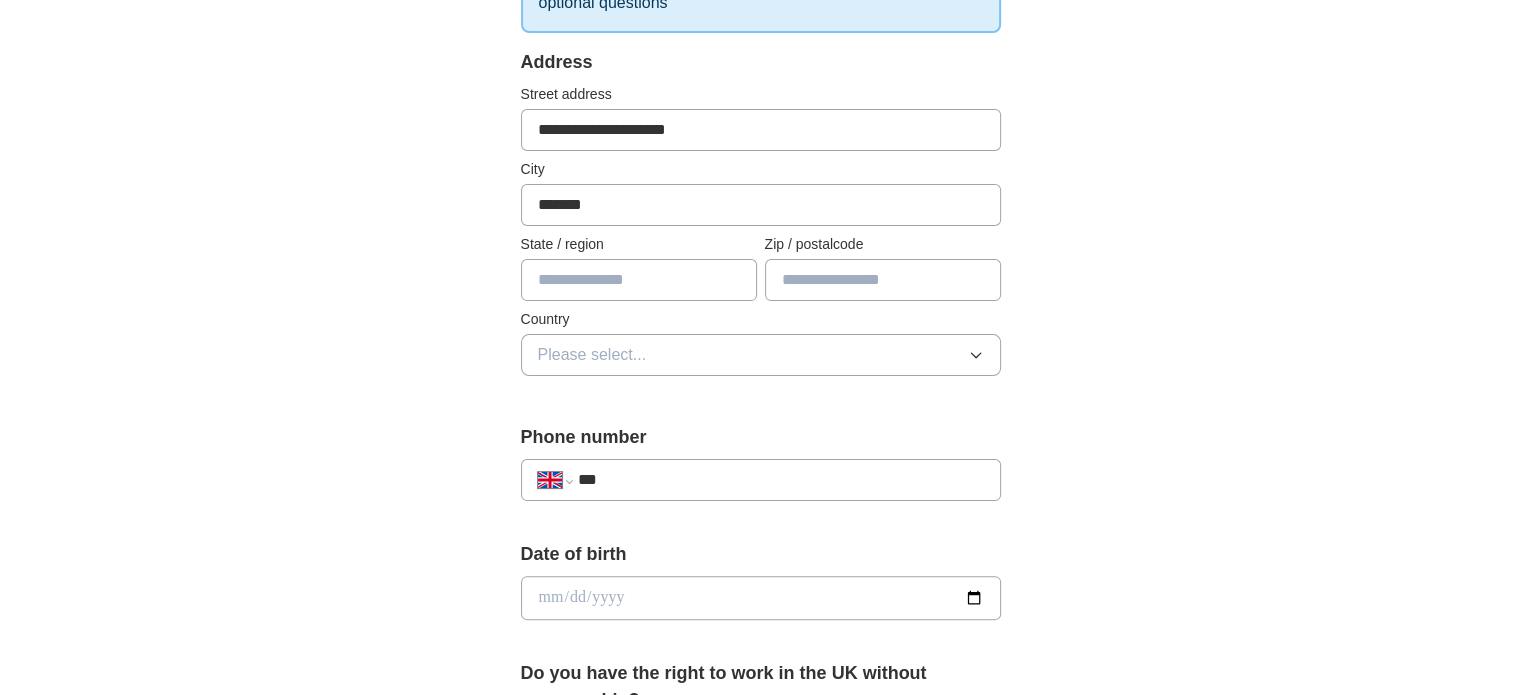 type on "**********" 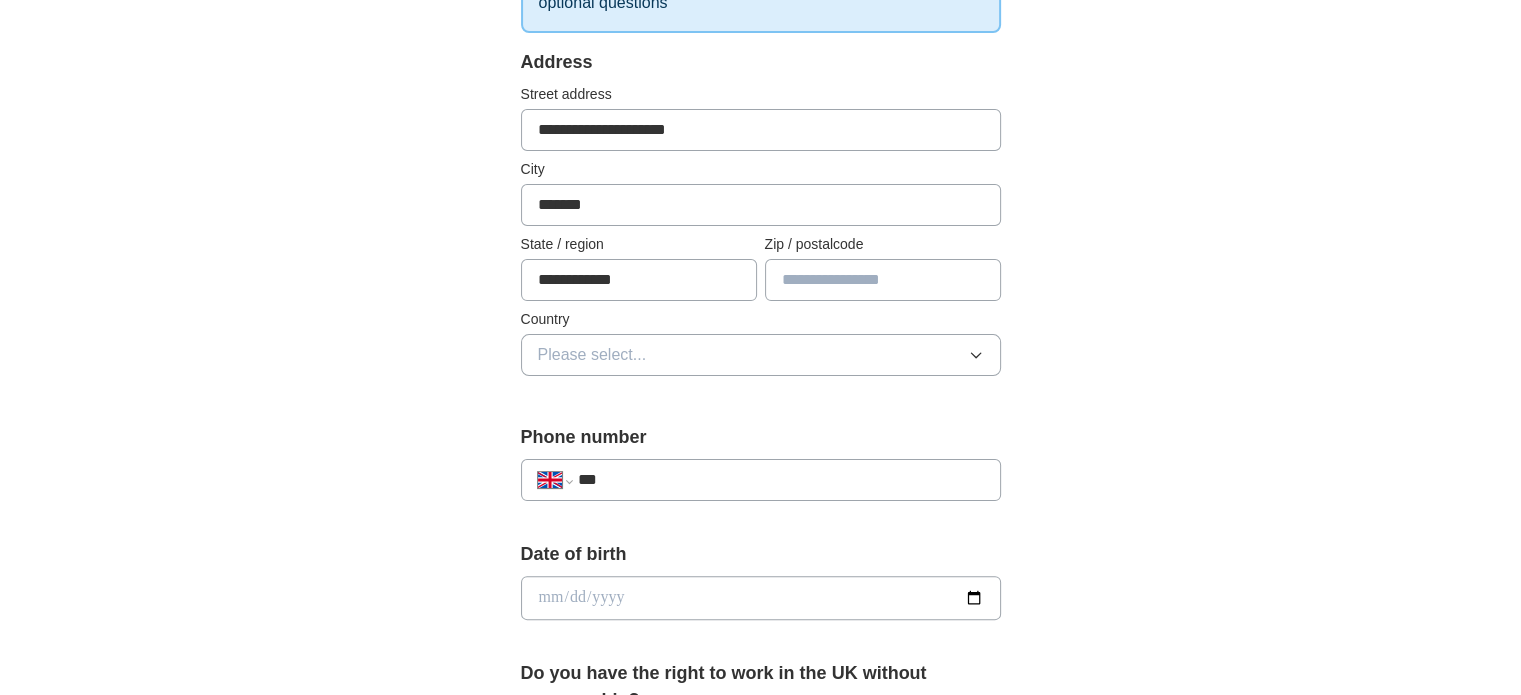 type on "*******" 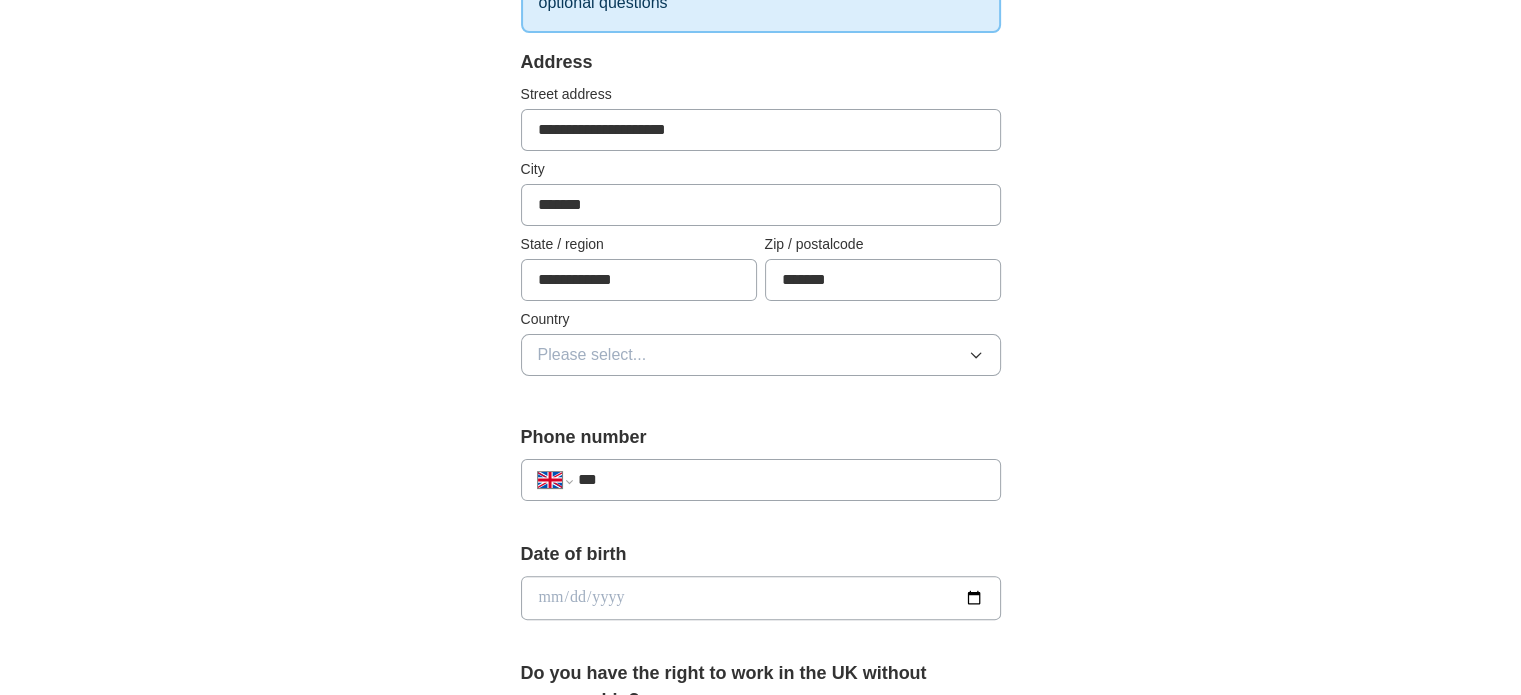drag, startPoint x: 858, startPoint y: 275, endPoint x: 732, endPoint y: 271, distance: 126.06348 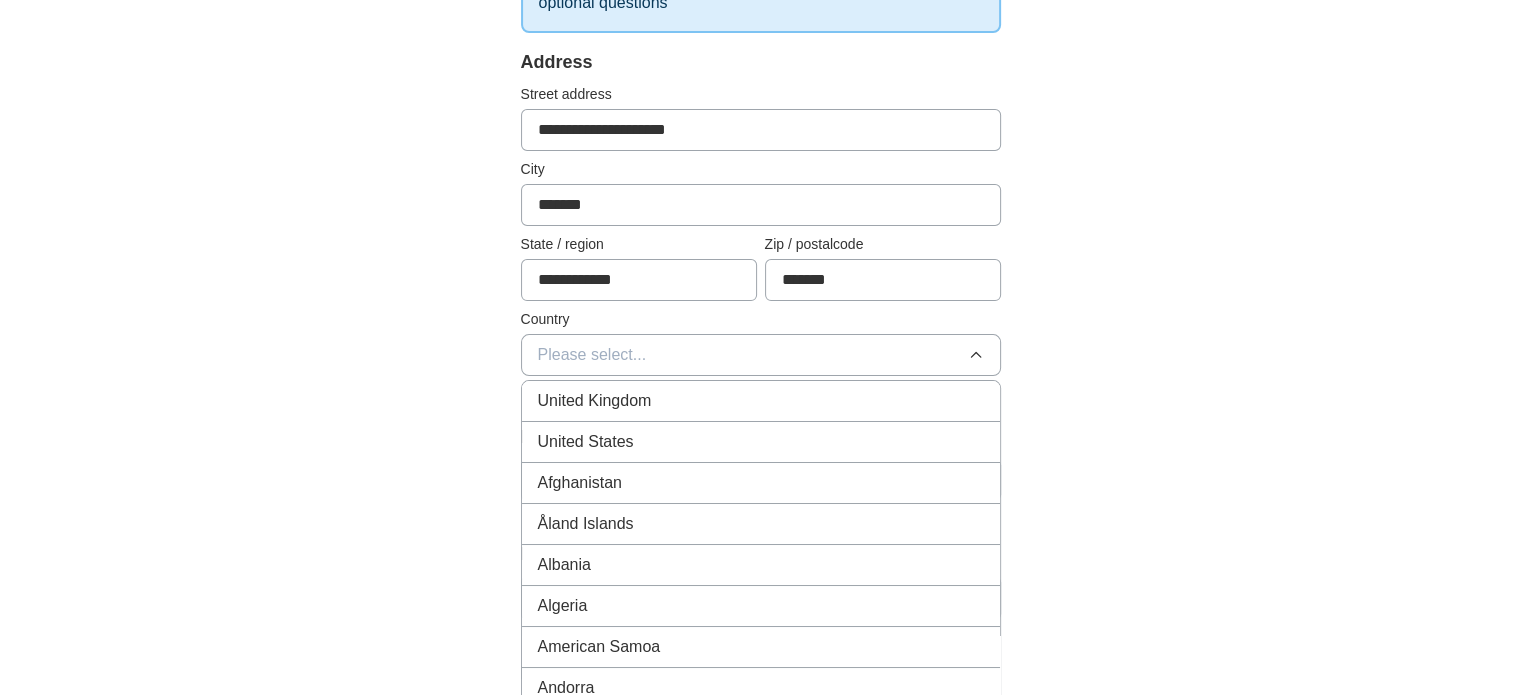 click on "United Kingdom" at bounding box center [595, 401] 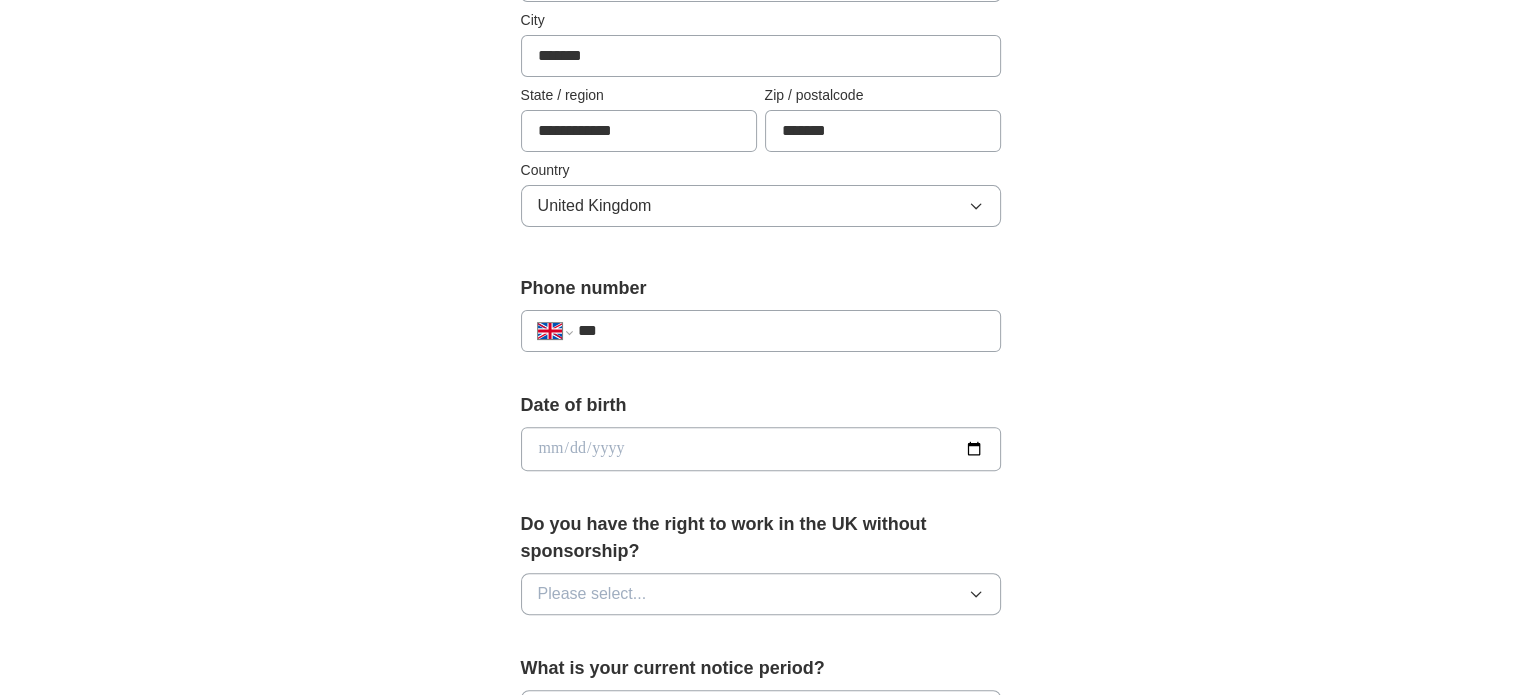 scroll, scrollTop: 534, scrollLeft: 0, axis: vertical 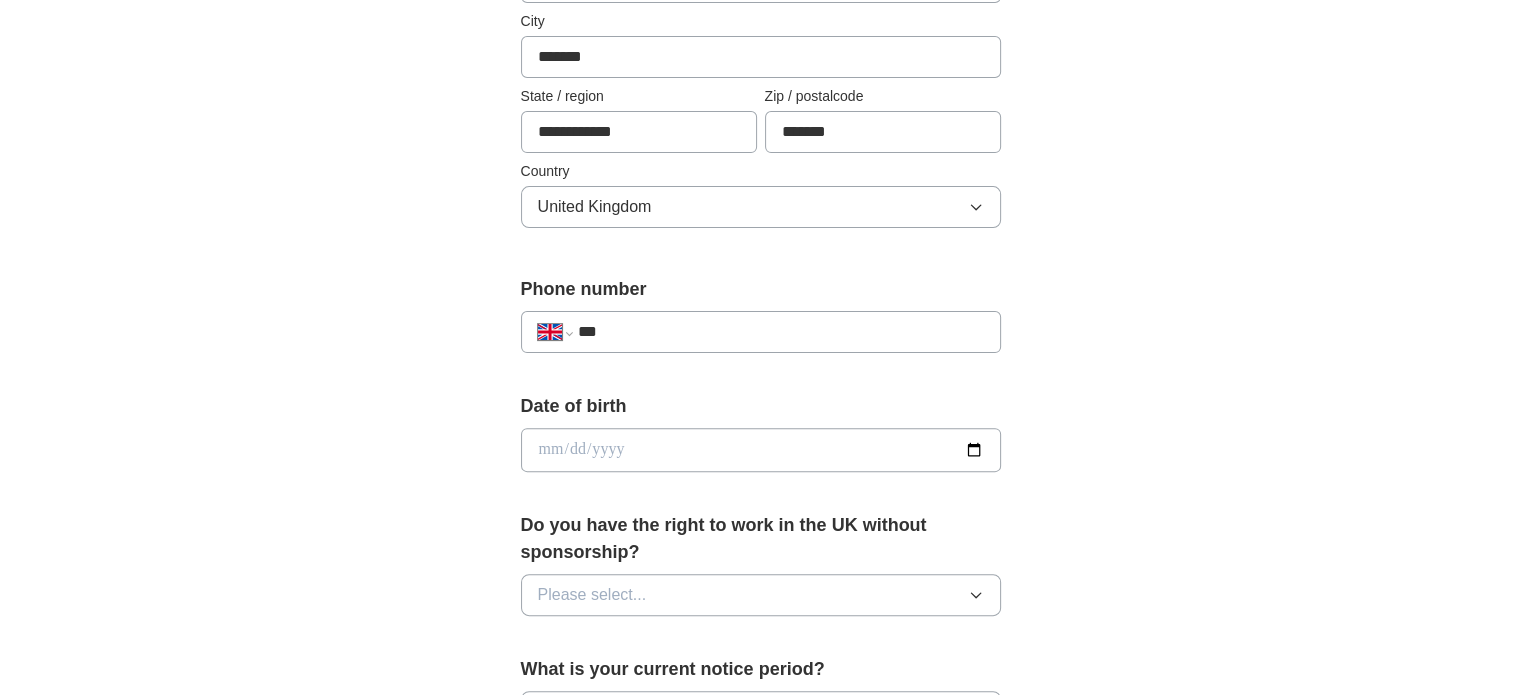click on "***" at bounding box center (780, 332) 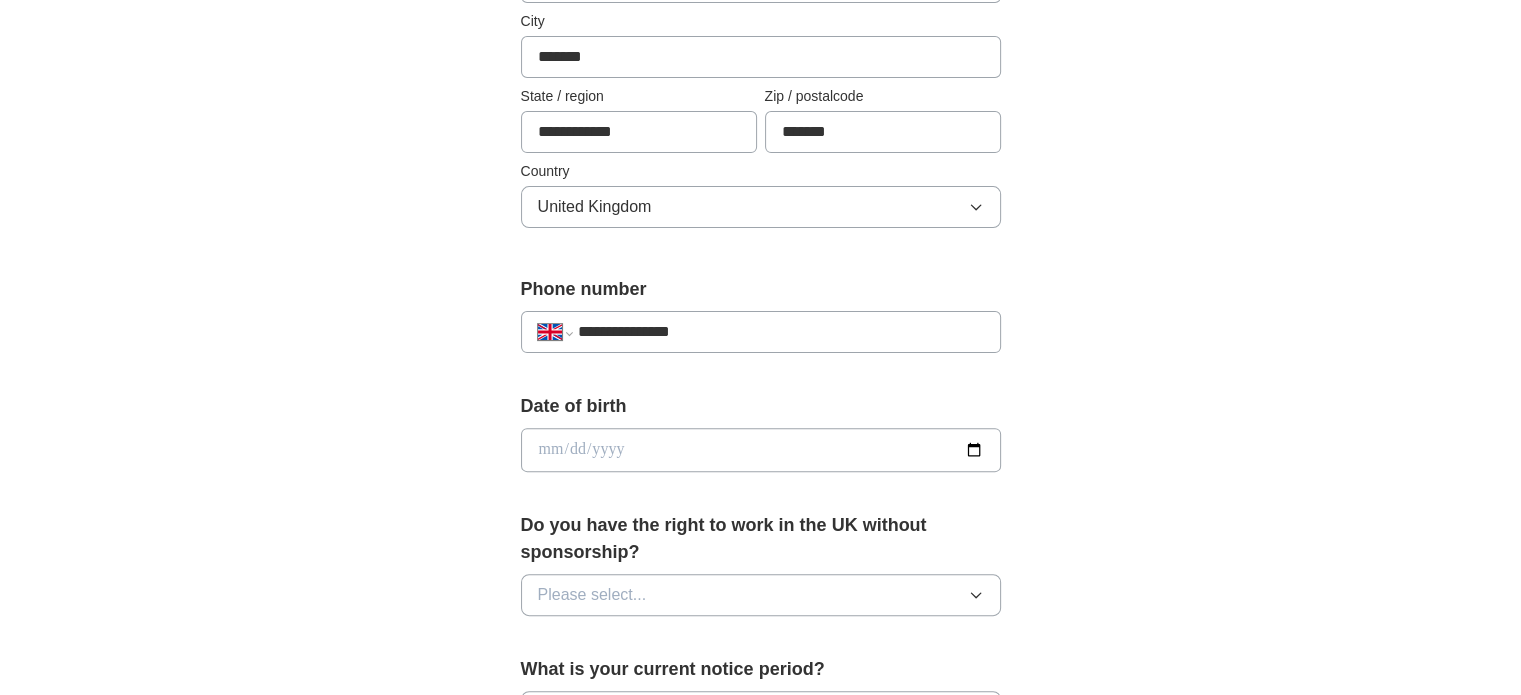 click at bounding box center [761, 450] 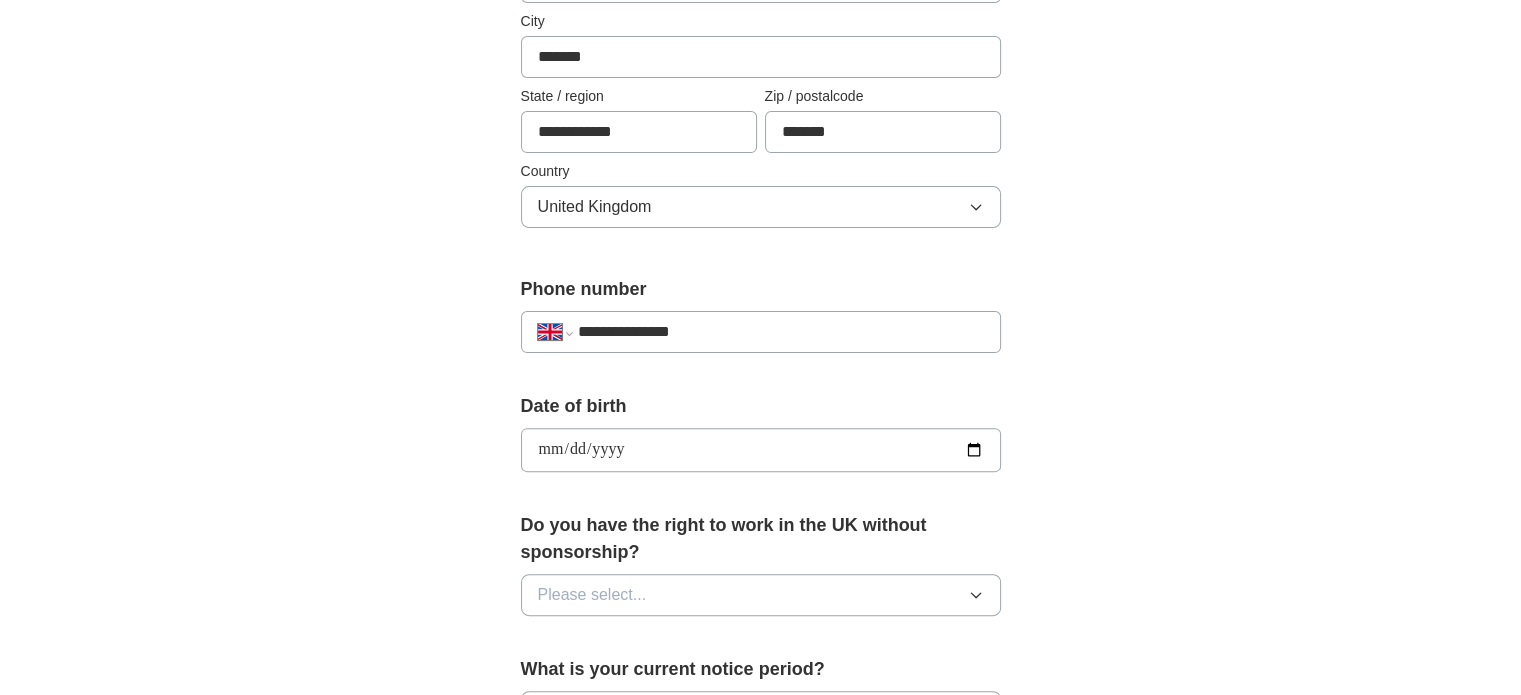 type on "**********" 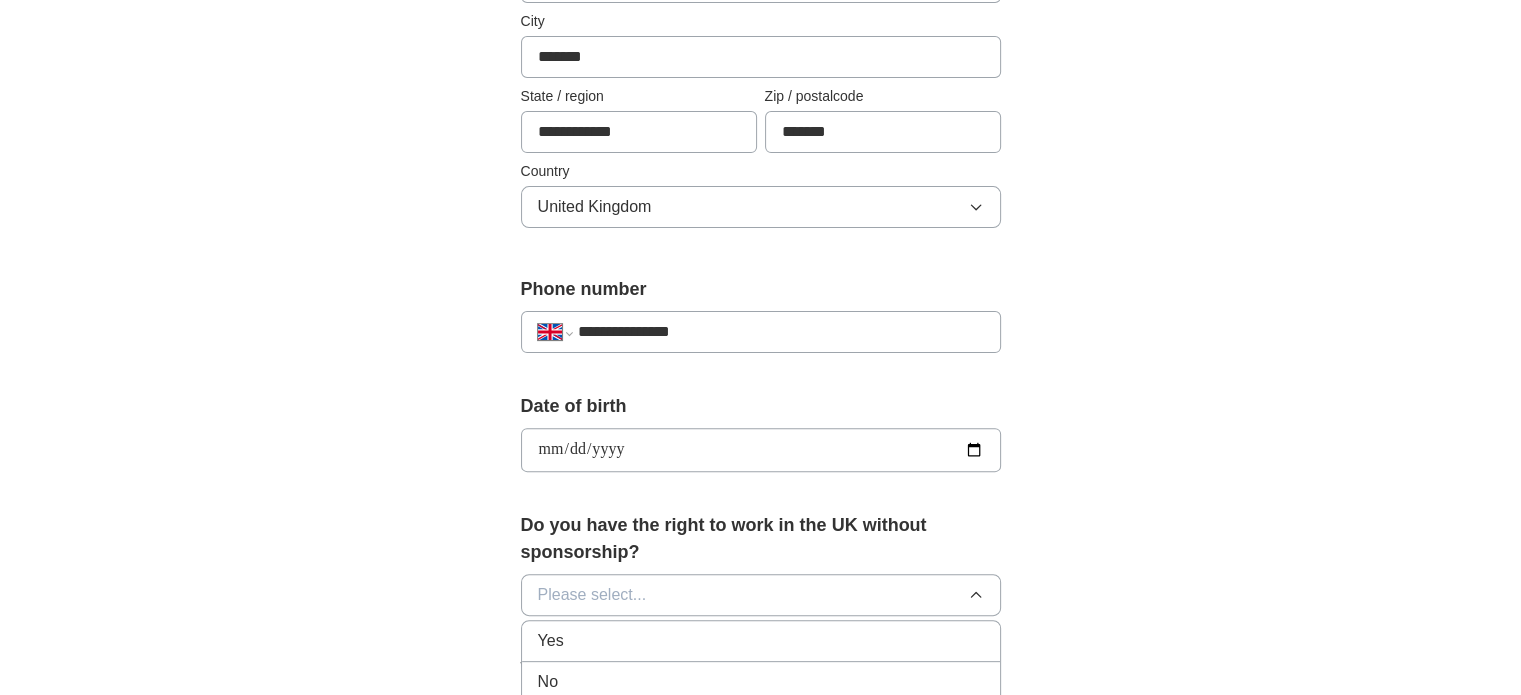 click on "Yes" at bounding box center [761, 641] 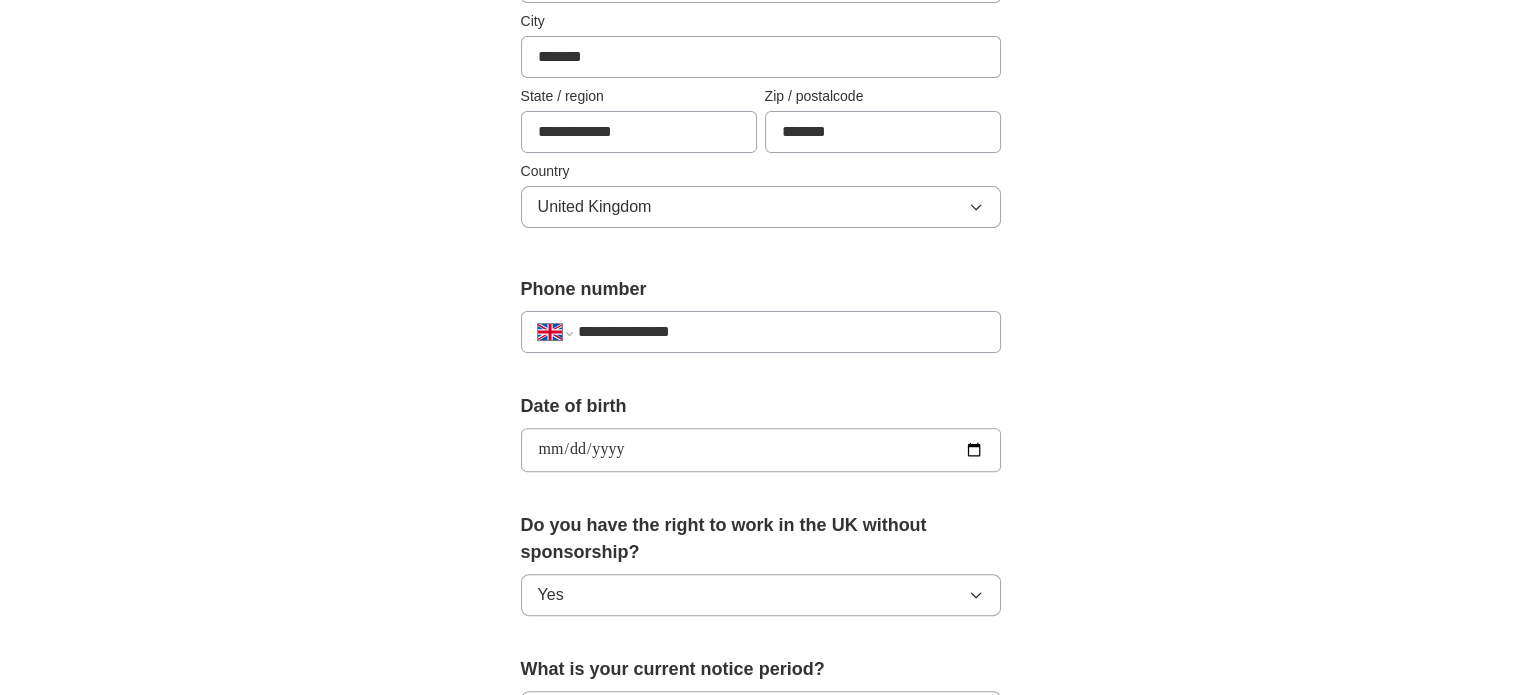 scroll, scrollTop: 950, scrollLeft: 0, axis: vertical 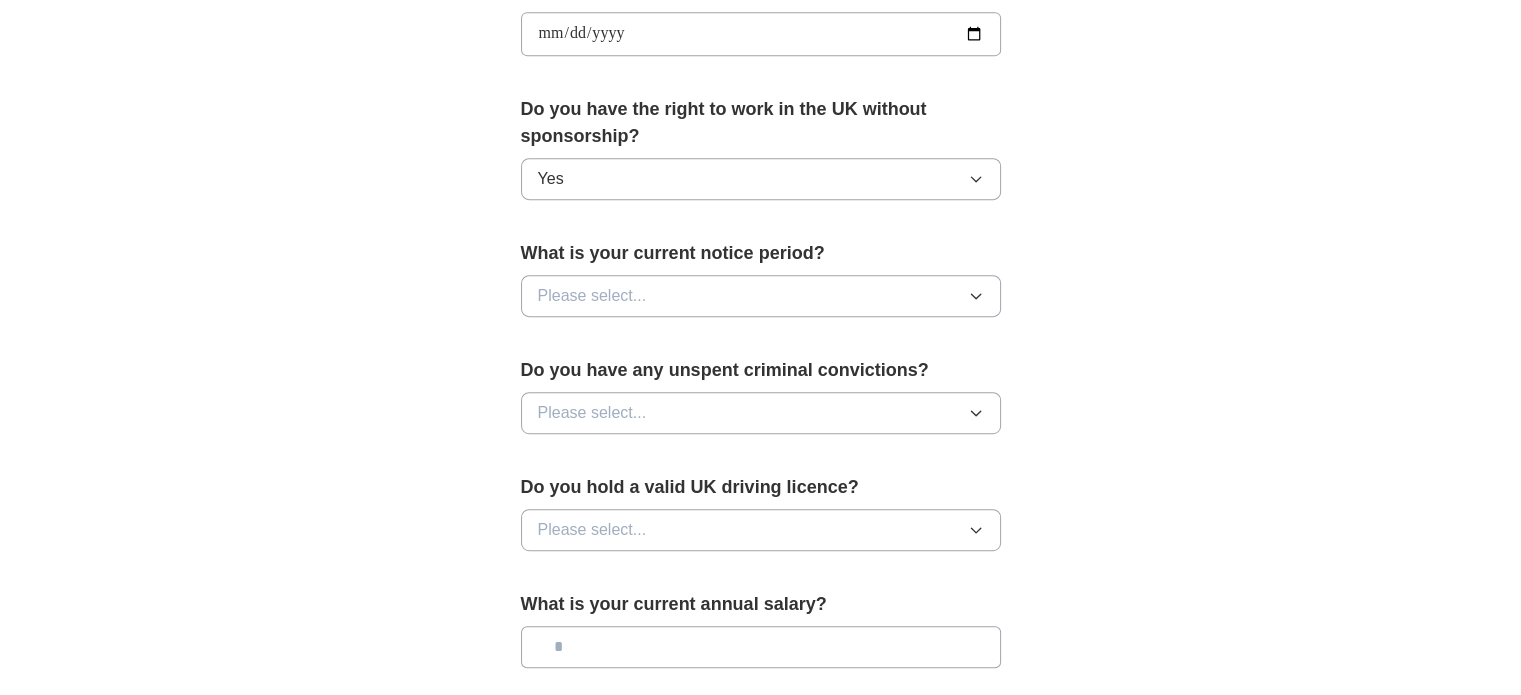 click on "Please select..." at bounding box center (761, 296) 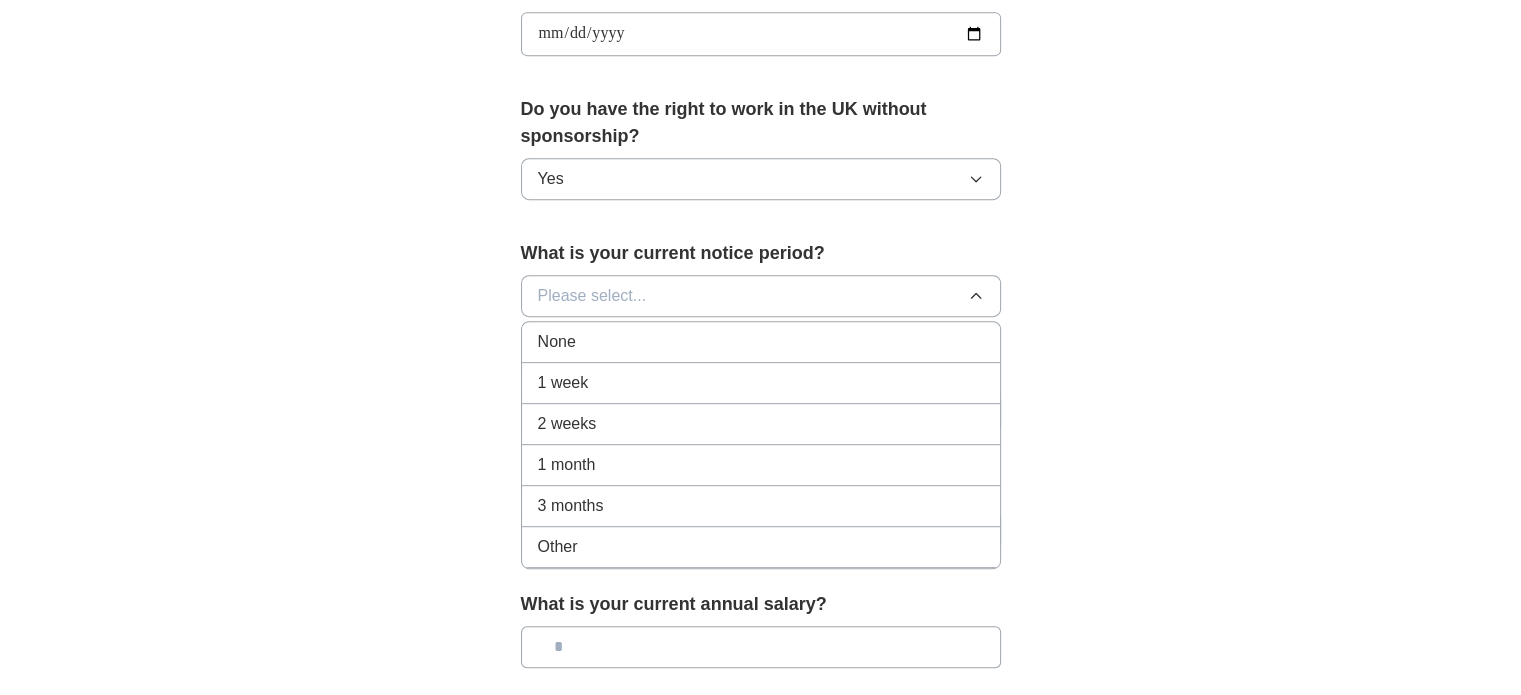 click on "None" at bounding box center (761, 342) 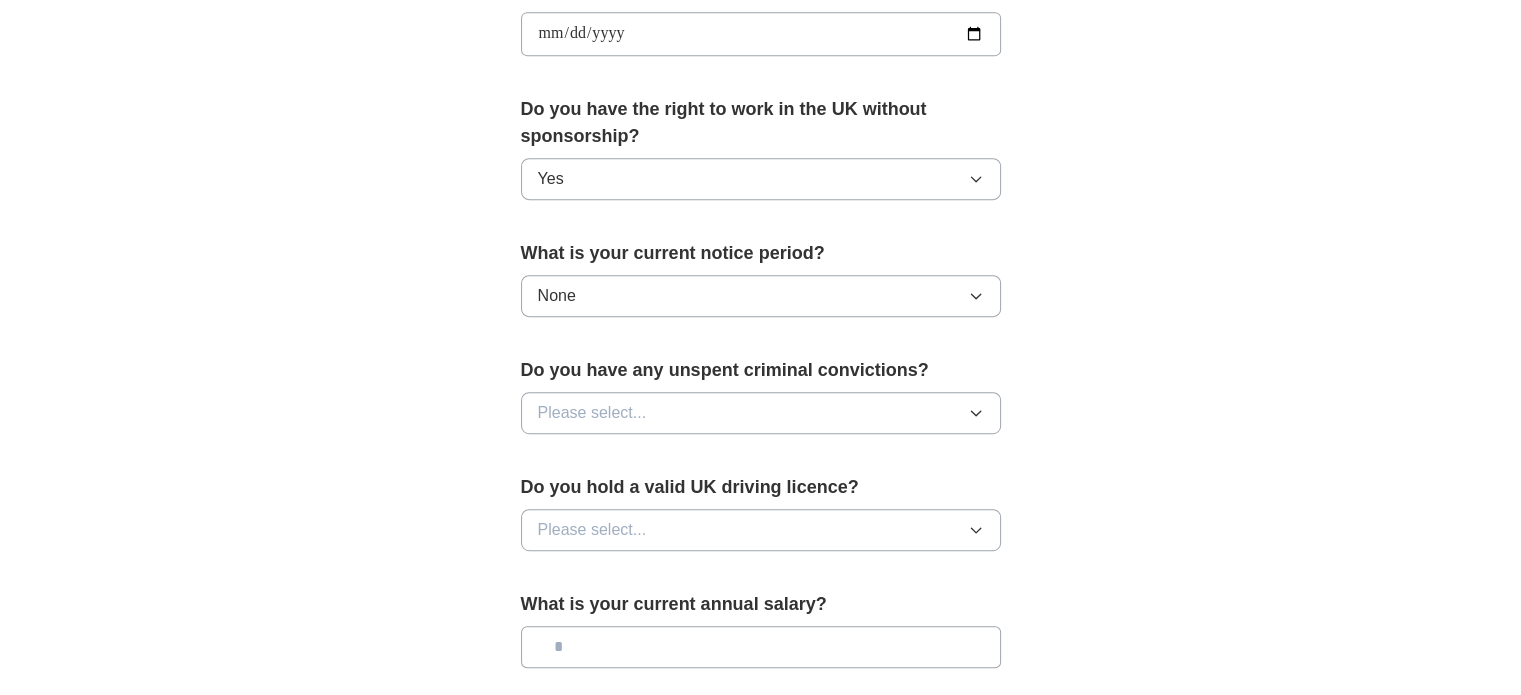 click on "Please select..." at bounding box center (761, 413) 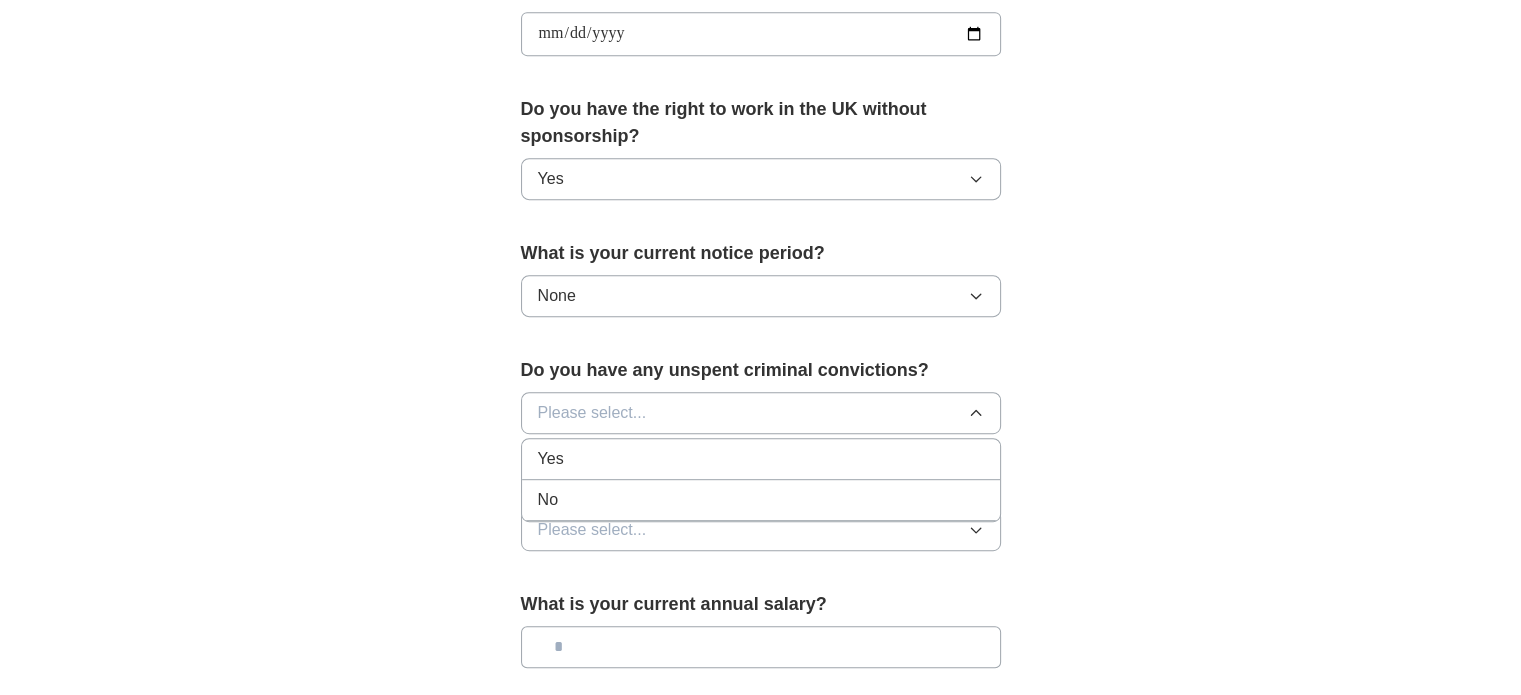 click on "No" at bounding box center (761, 500) 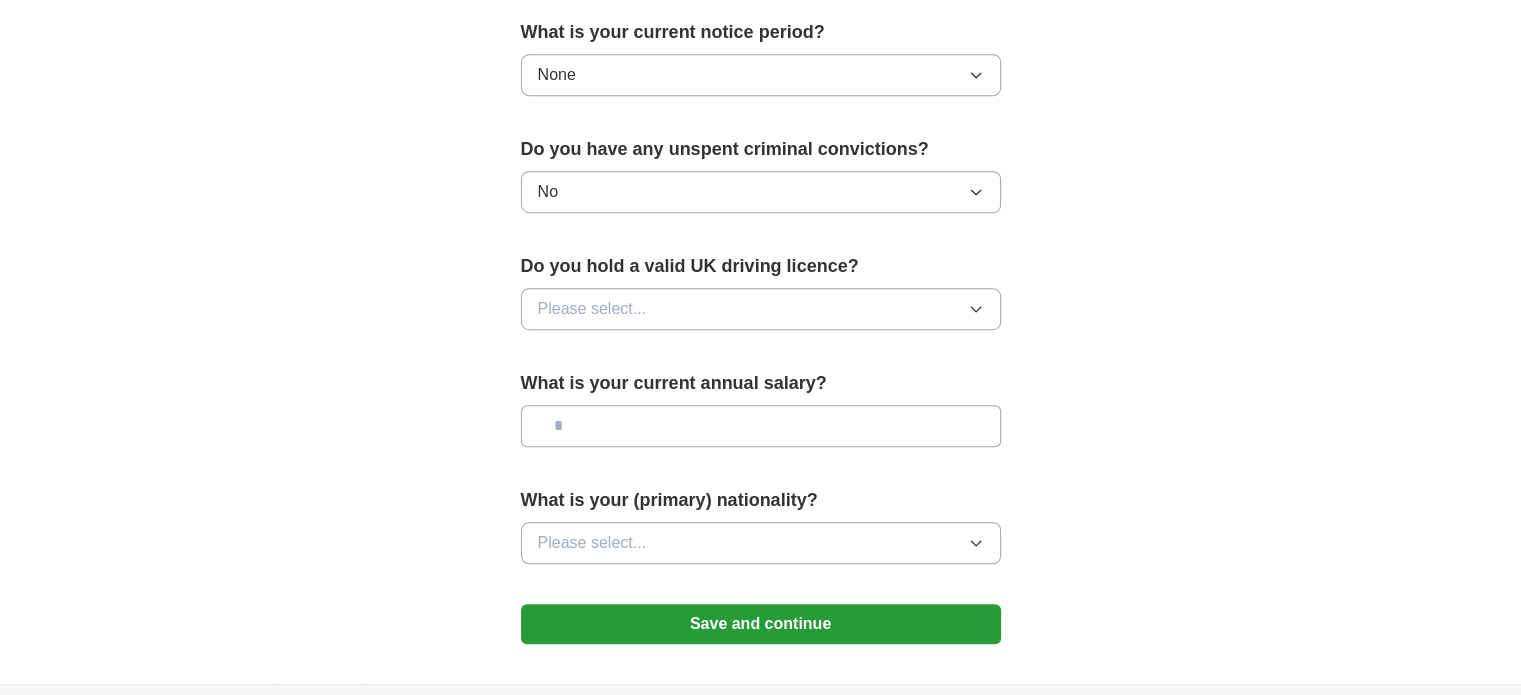 scroll, scrollTop: 1170, scrollLeft: 0, axis: vertical 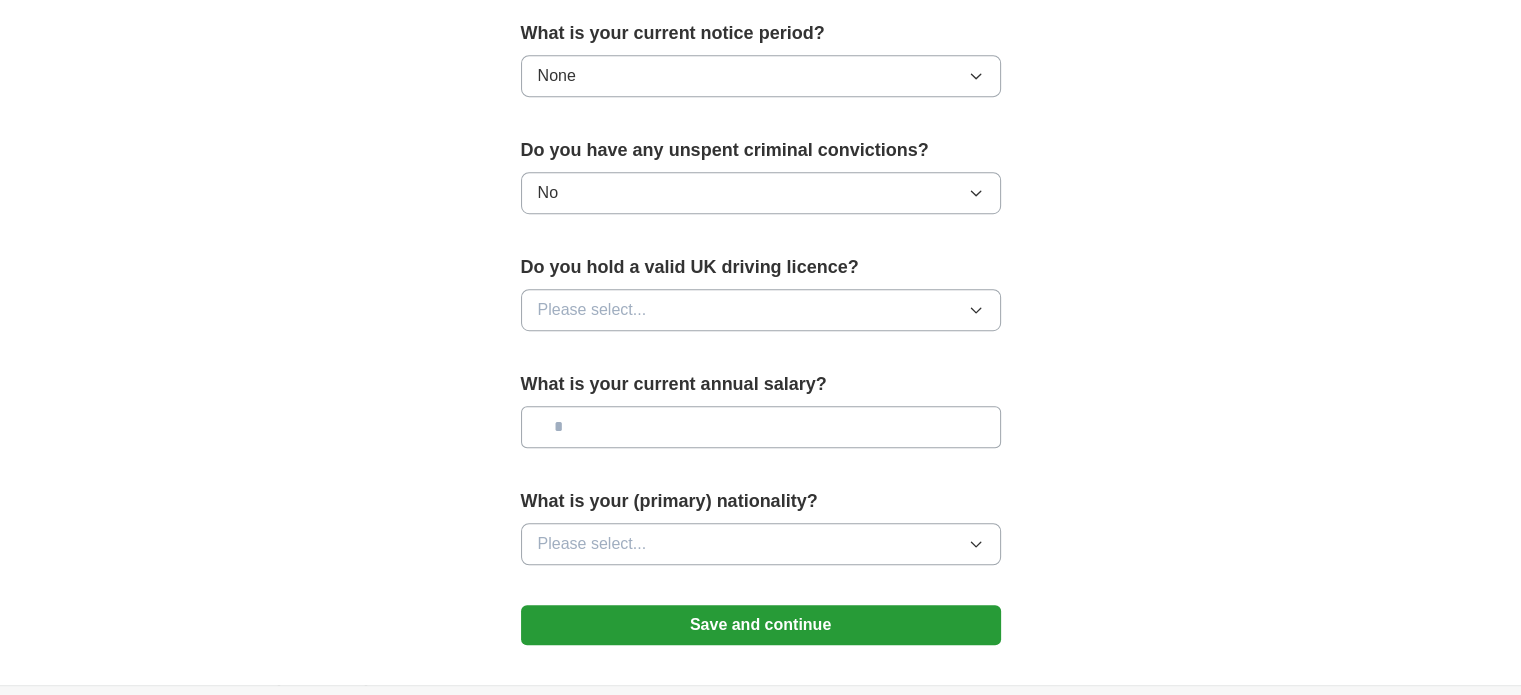 click on "Please select..." at bounding box center [761, 310] 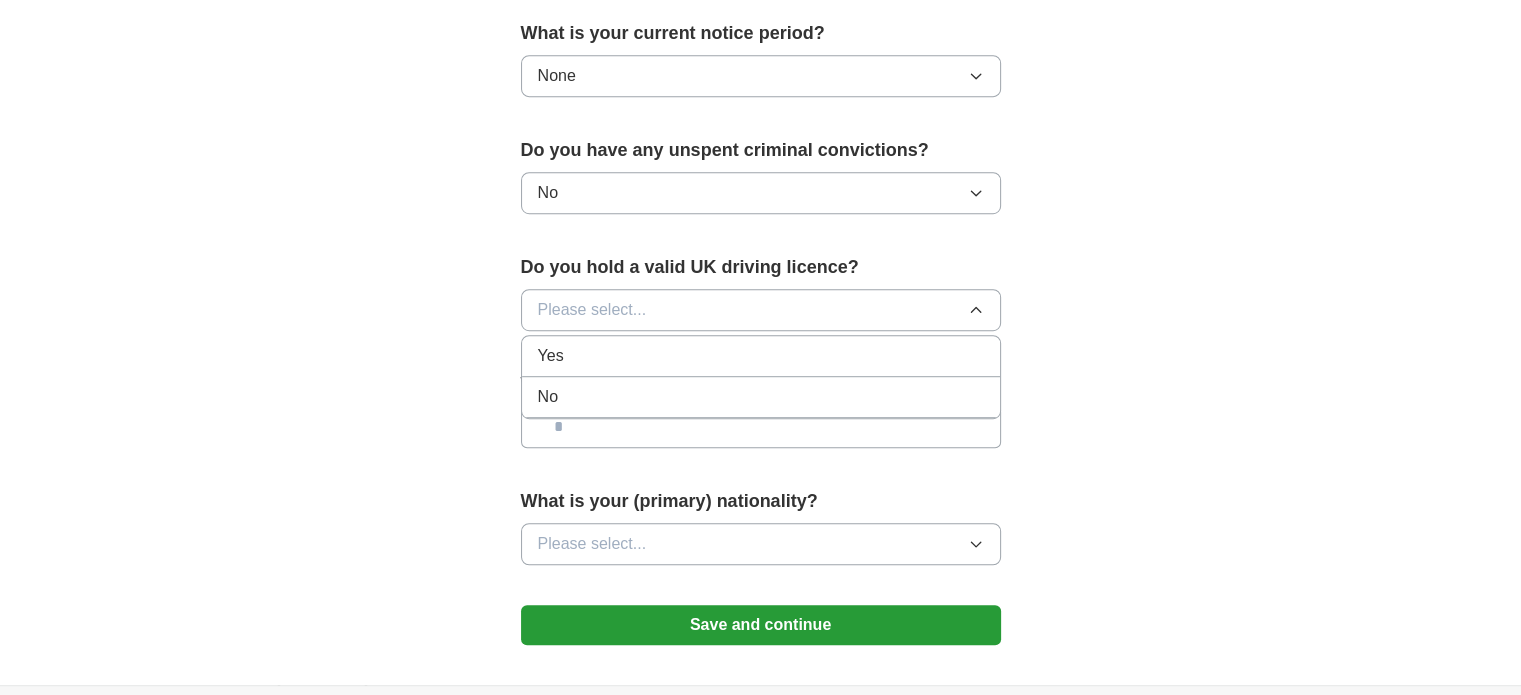 click on "Yes" at bounding box center [761, 356] 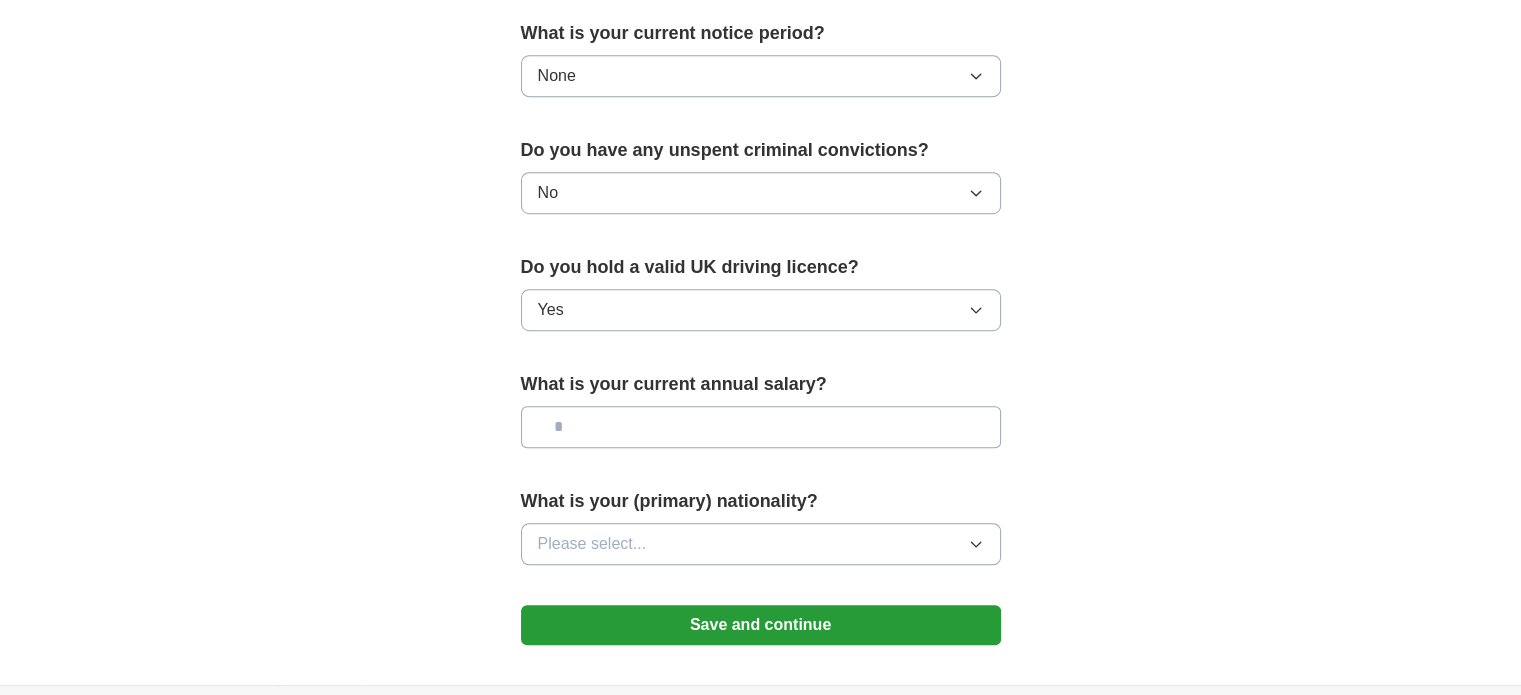 click at bounding box center [761, 427] 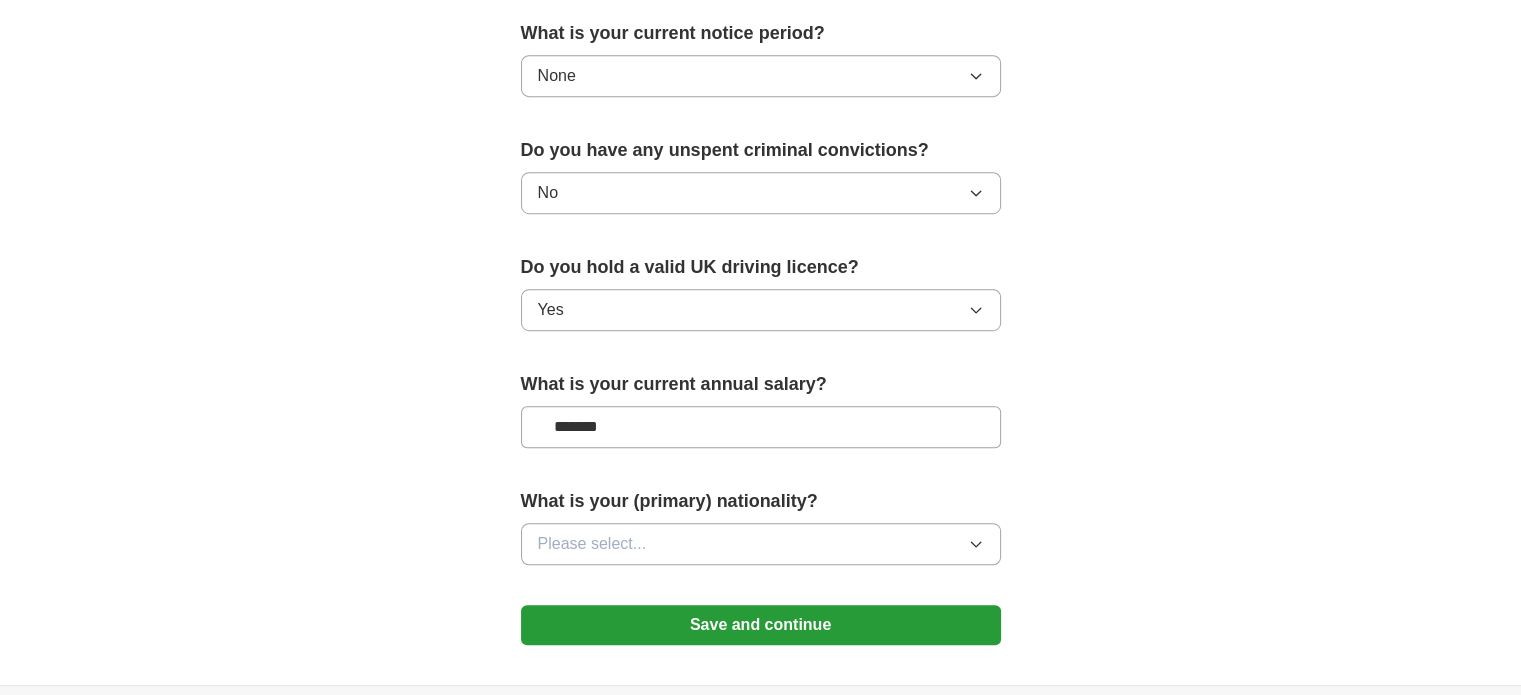 type on "*******" 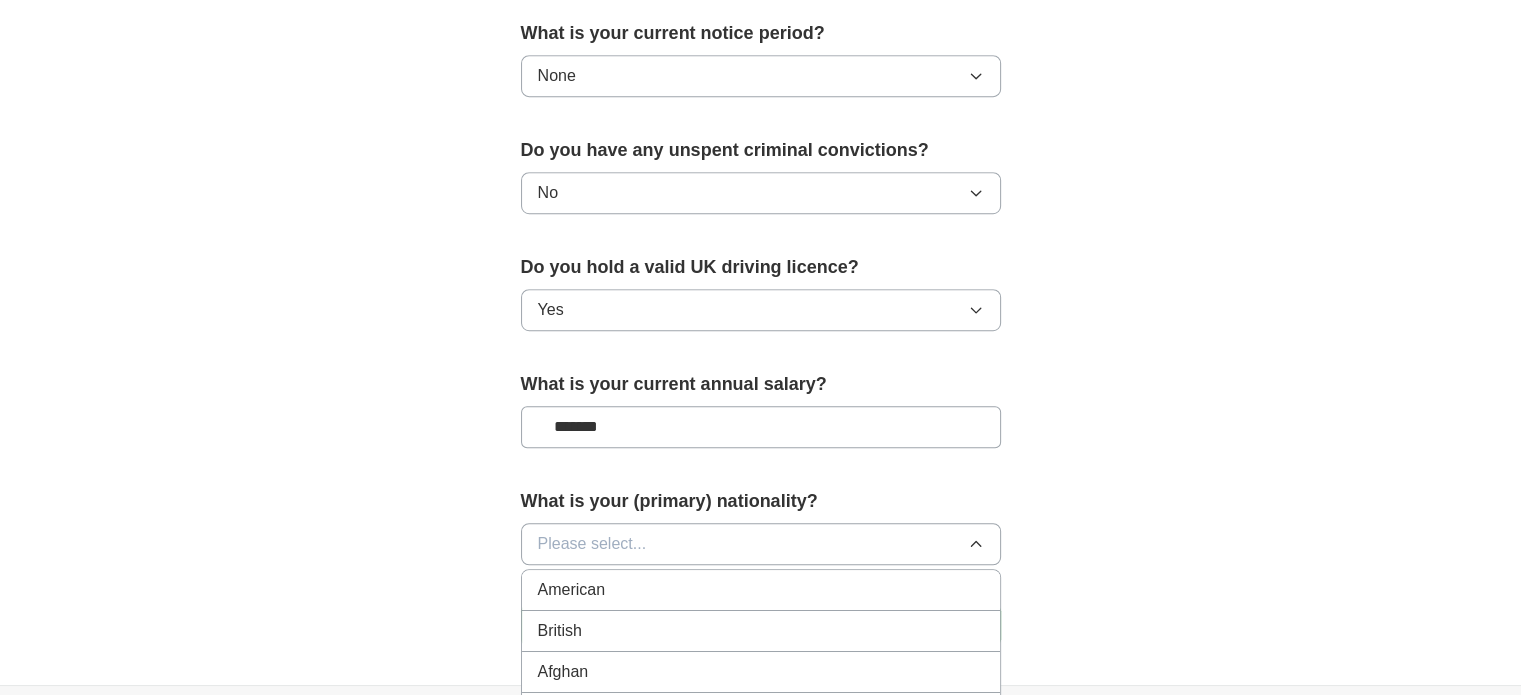 click on "British" at bounding box center (560, 631) 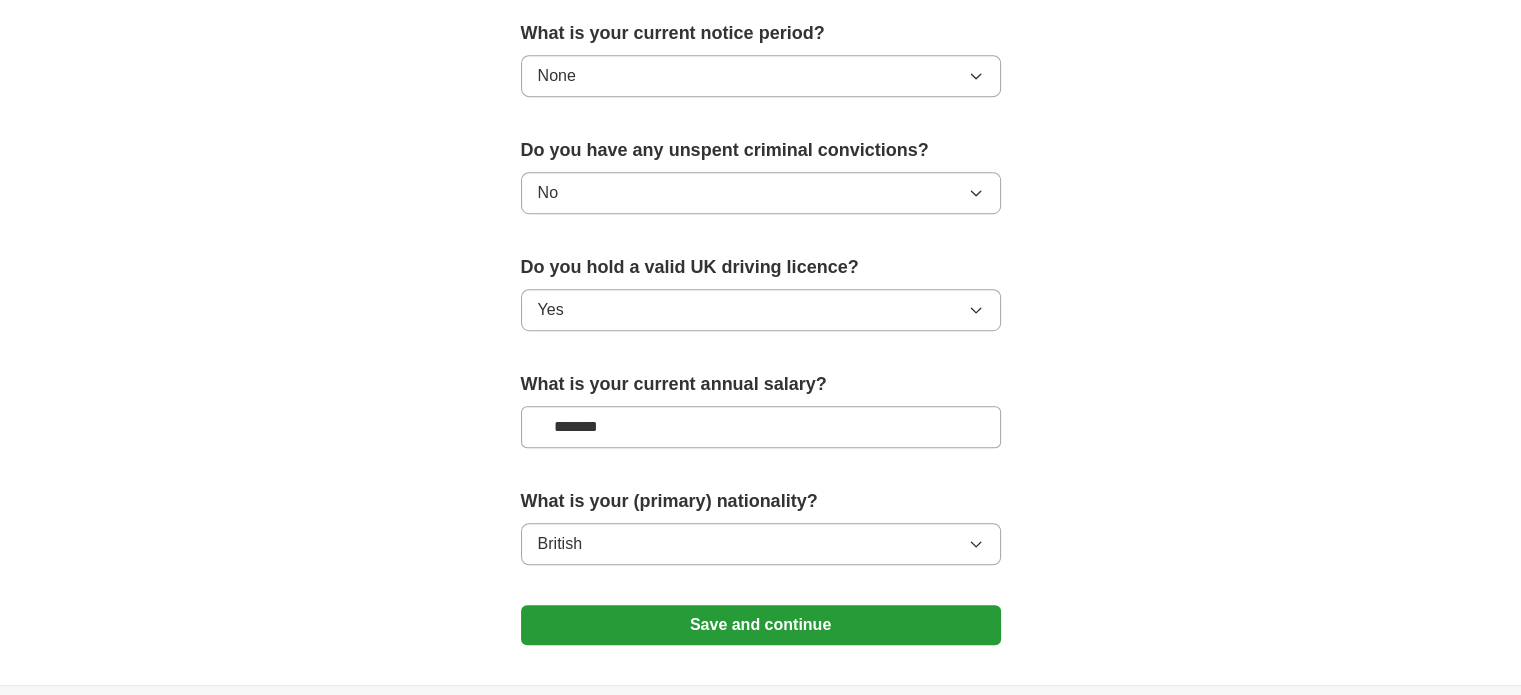scroll, scrollTop: 1375, scrollLeft: 0, axis: vertical 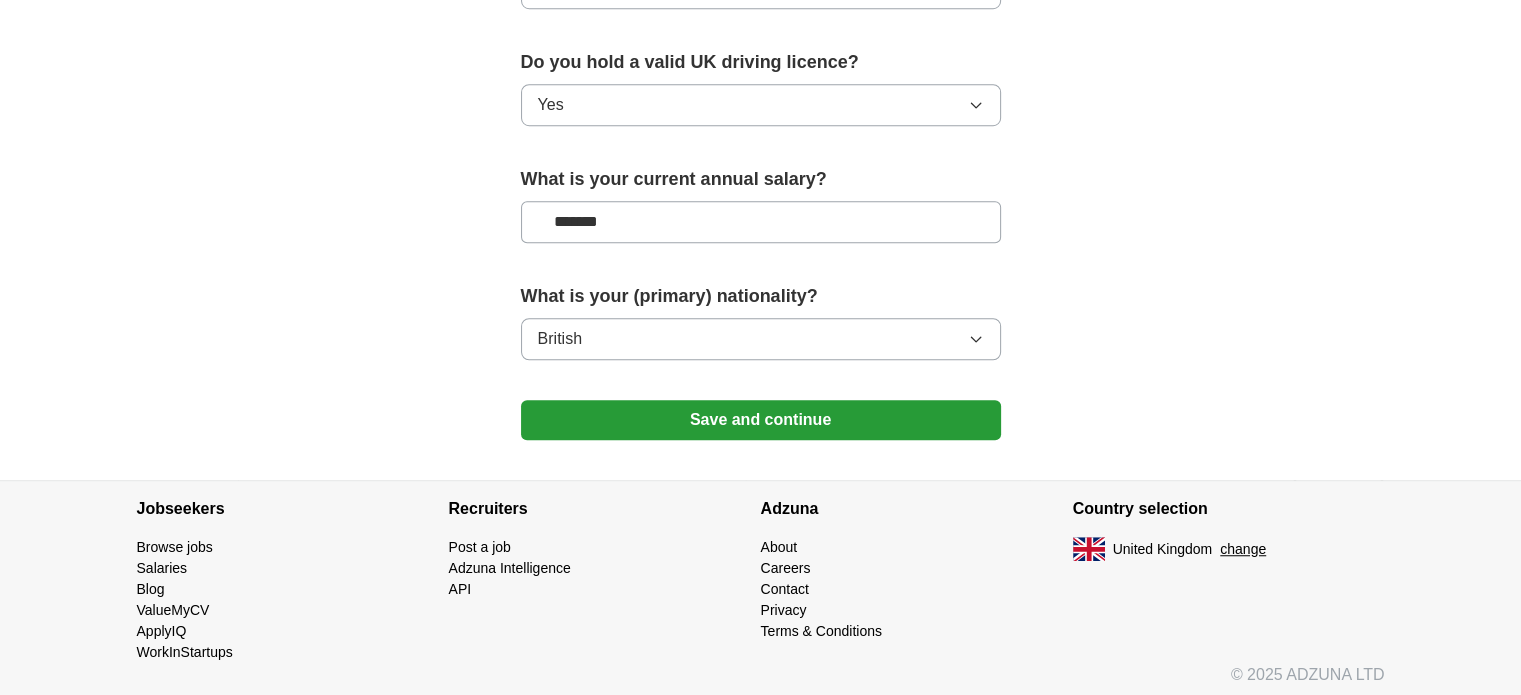 click on "Save and continue" at bounding box center [761, 420] 